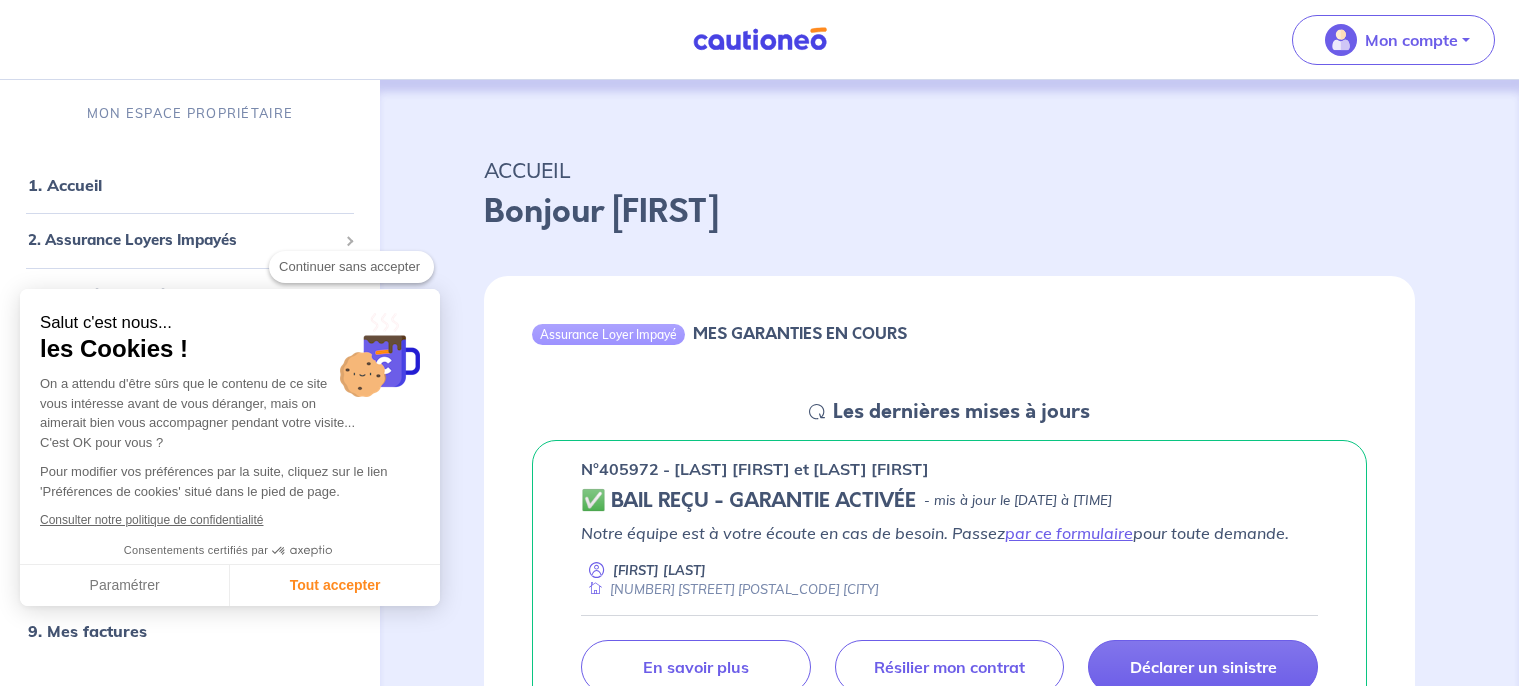 checkbox on "true" 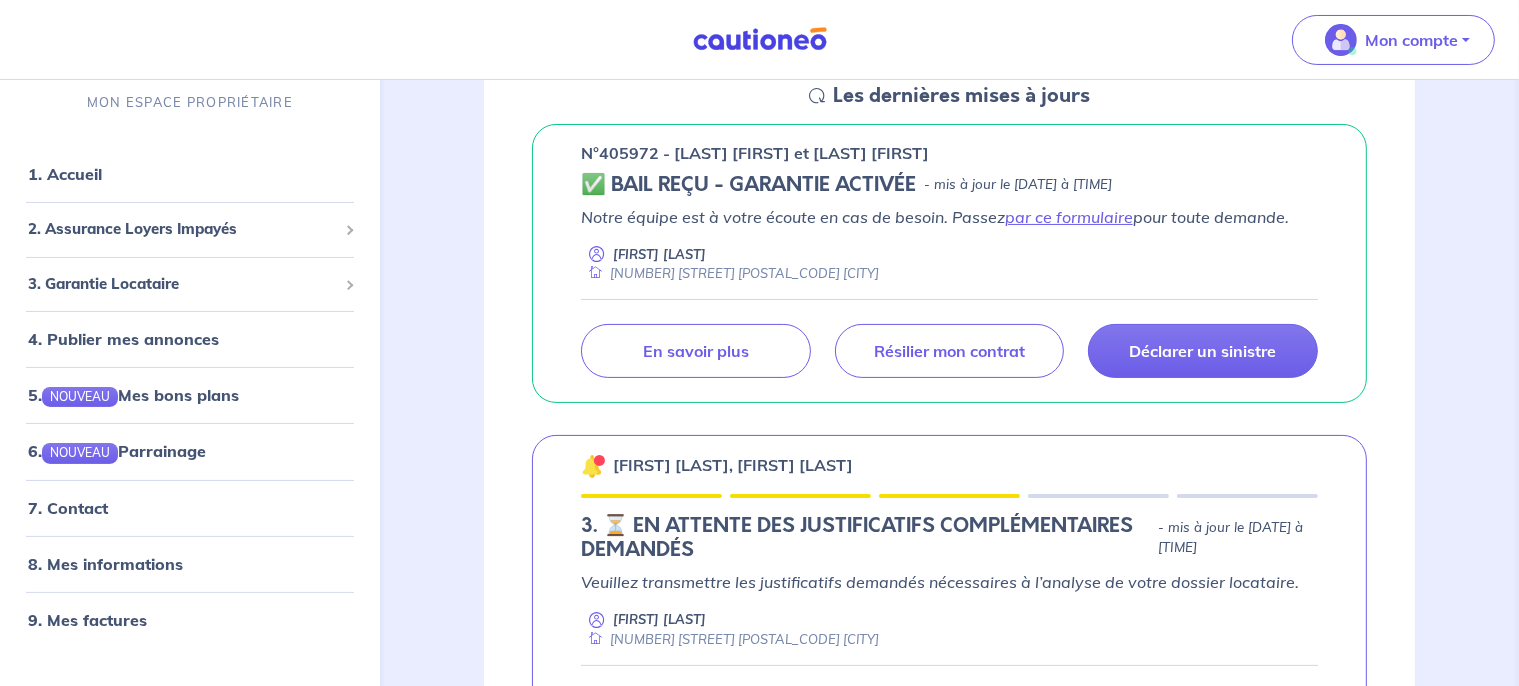 scroll, scrollTop: 422, scrollLeft: 0, axis: vertical 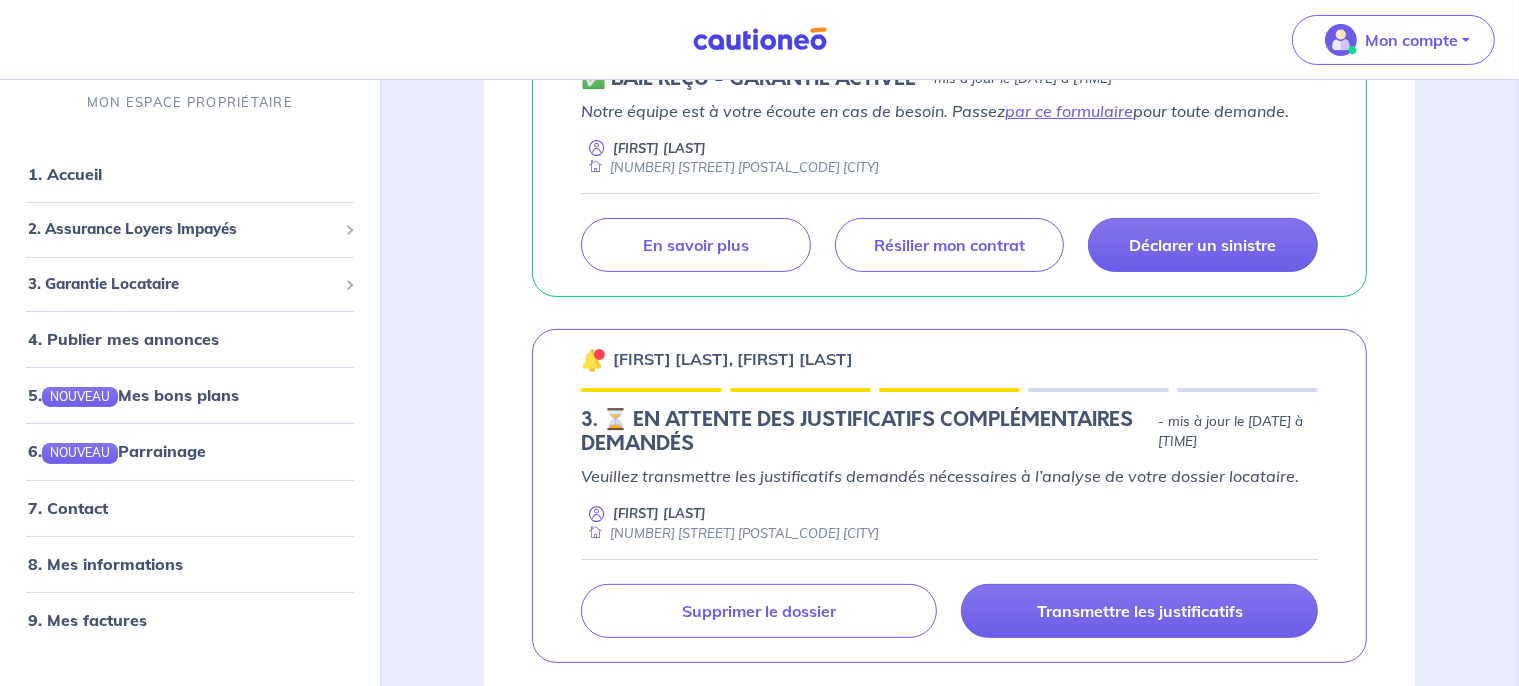 click on "Arnaud Dupont 82 Rue du Général Leclerc 95600 Eaubonne" at bounding box center [949, 523] 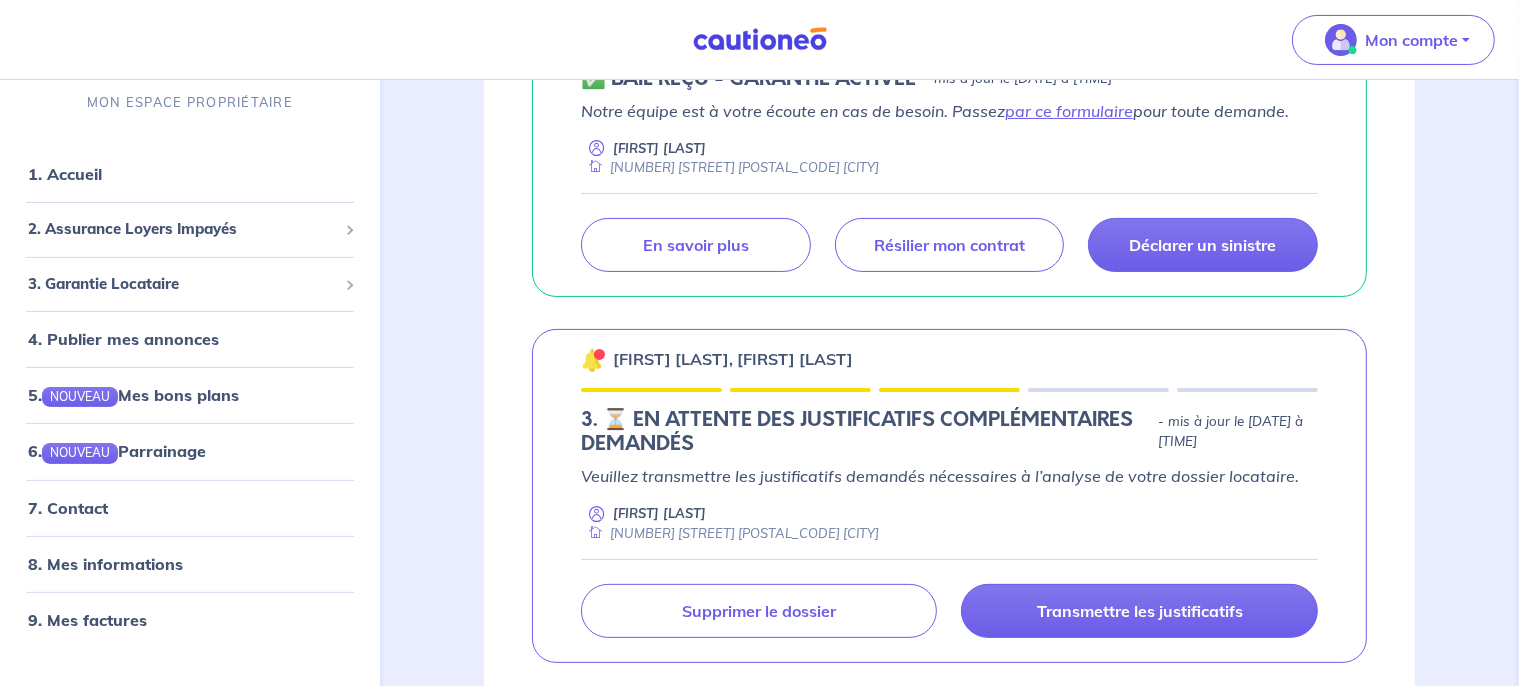 scroll, scrollTop: 316, scrollLeft: 0, axis: vertical 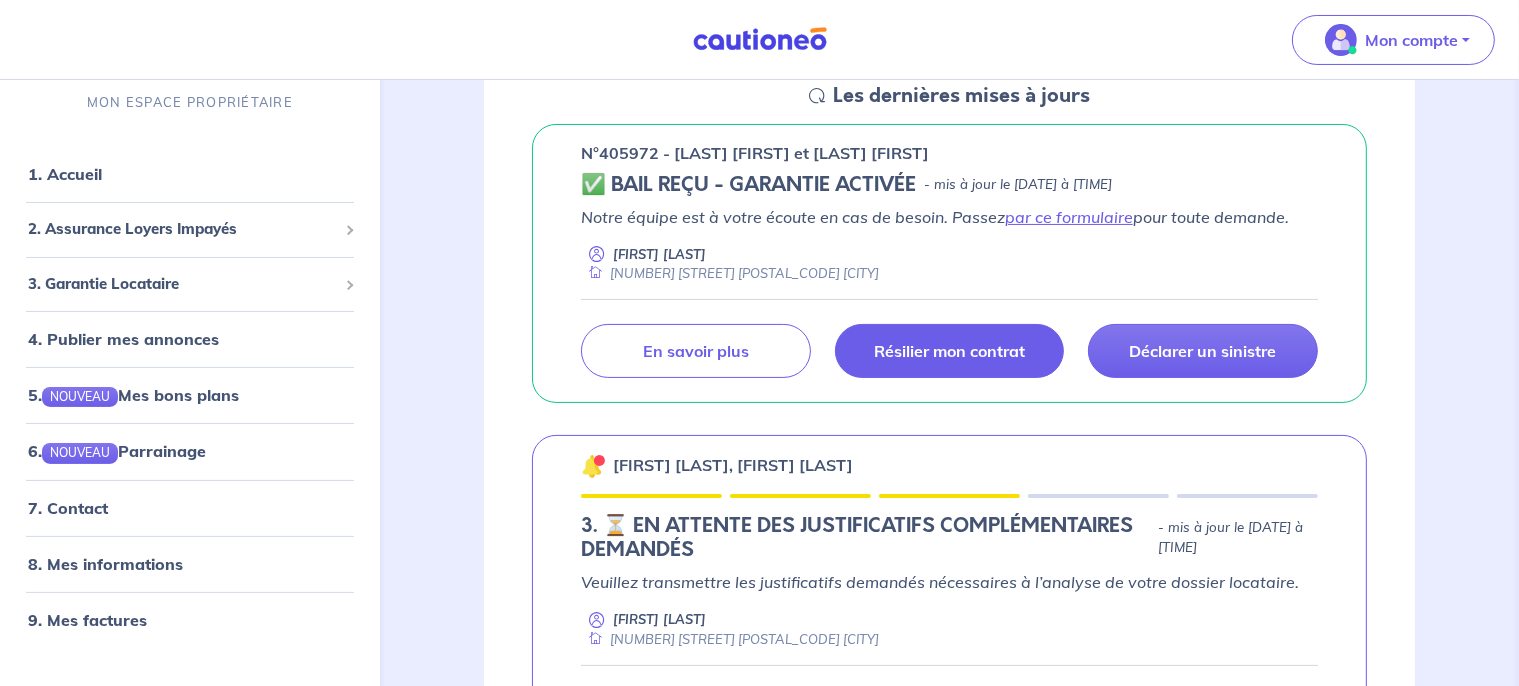 click on "Résilier mon contrat" at bounding box center (949, 351) 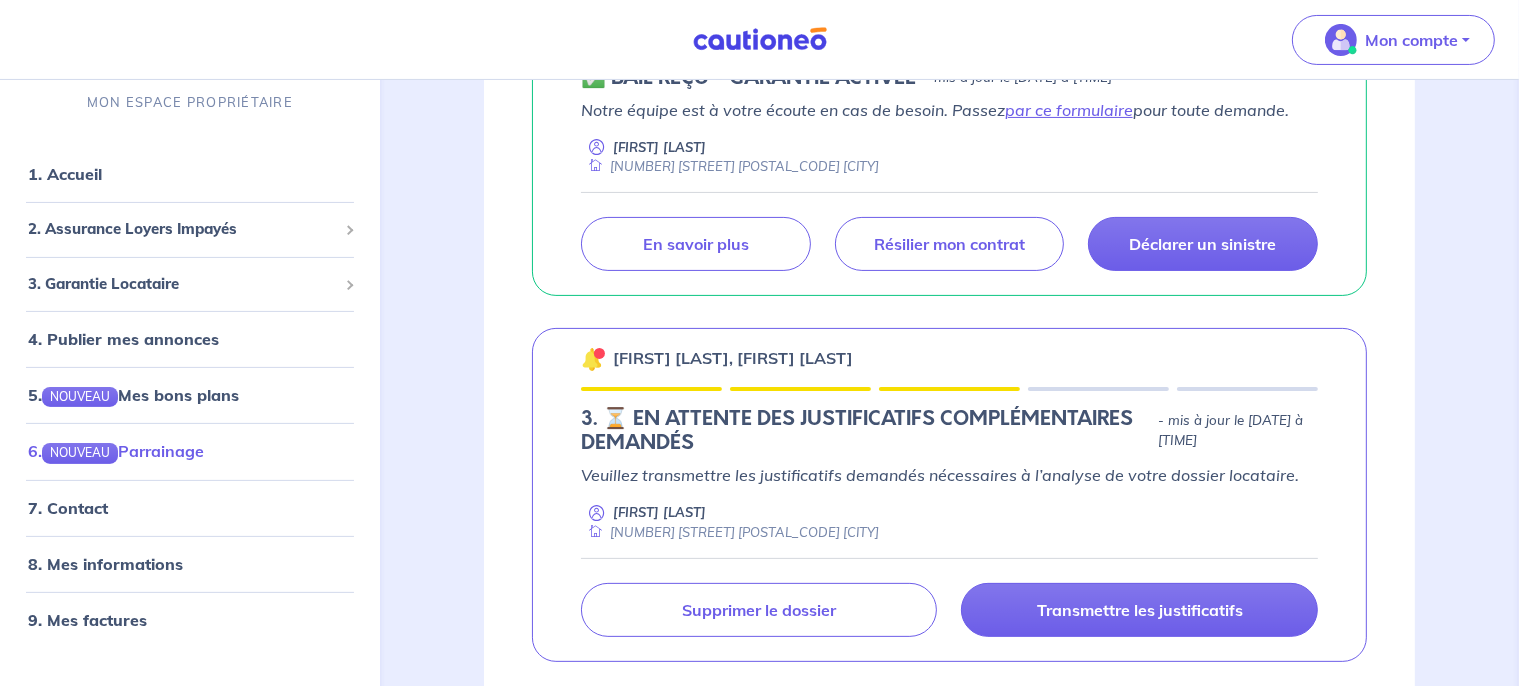 scroll, scrollTop: 422, scrollLeft: 0, axis: vertical 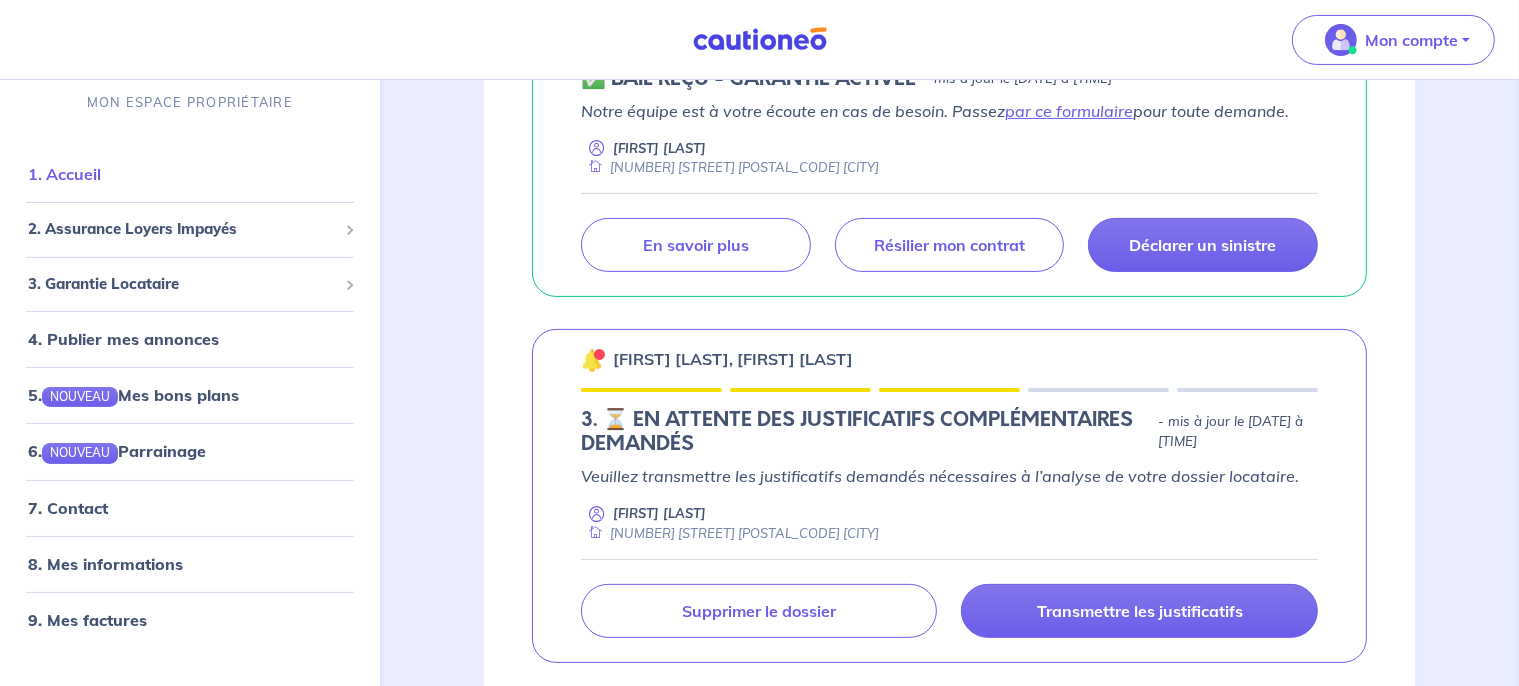 click on "1. Accueil" at bounding box center (64, 174) 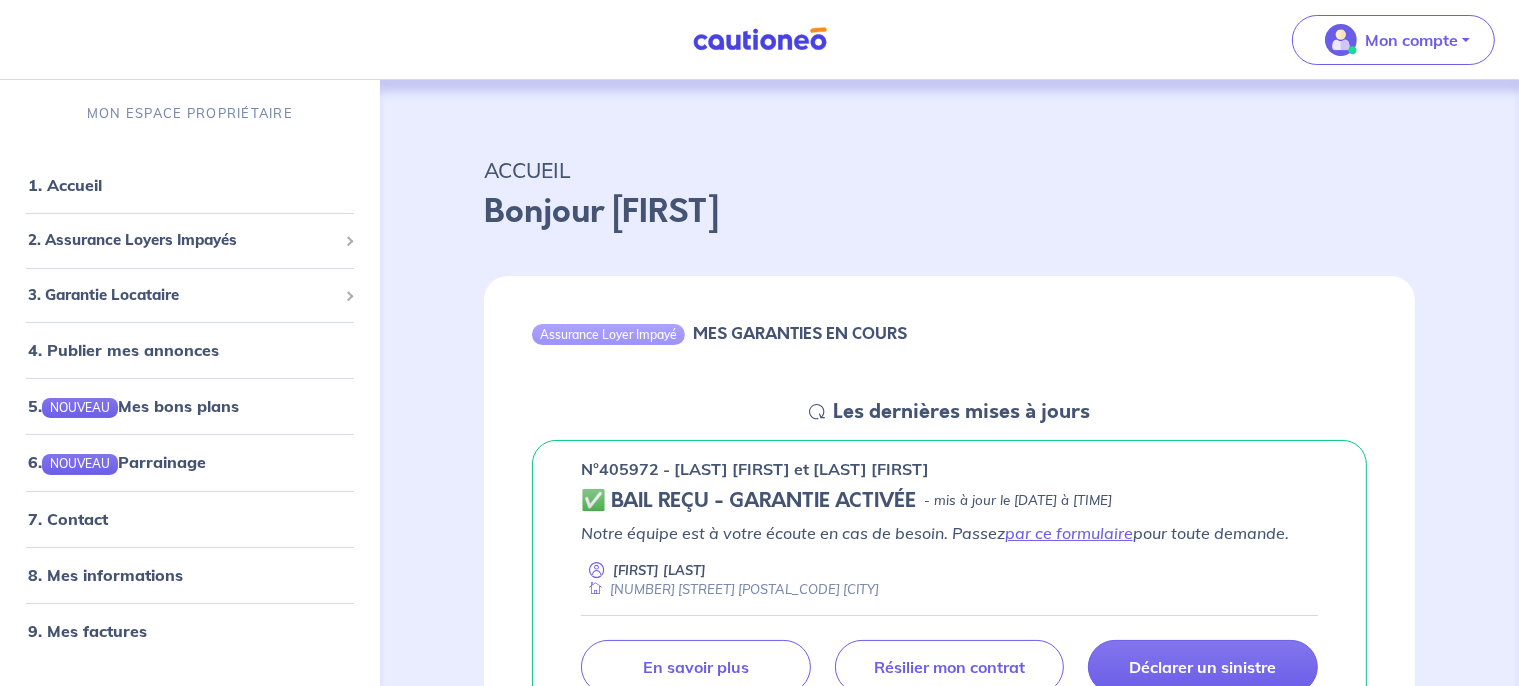 scroll, scrollTop: 211, scrollLeft: 0, axis: vertical 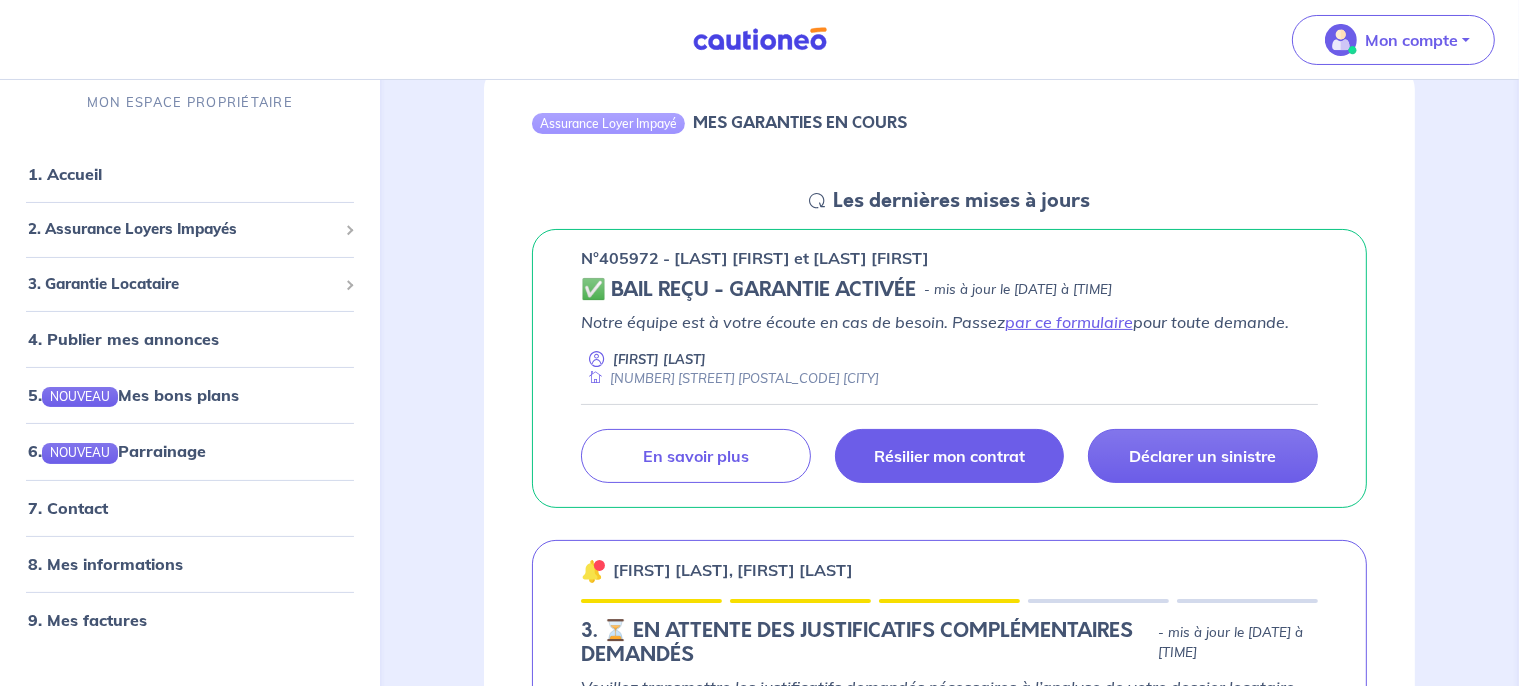 click on "Résilier mon contrat" at bounding box center [949, 456] 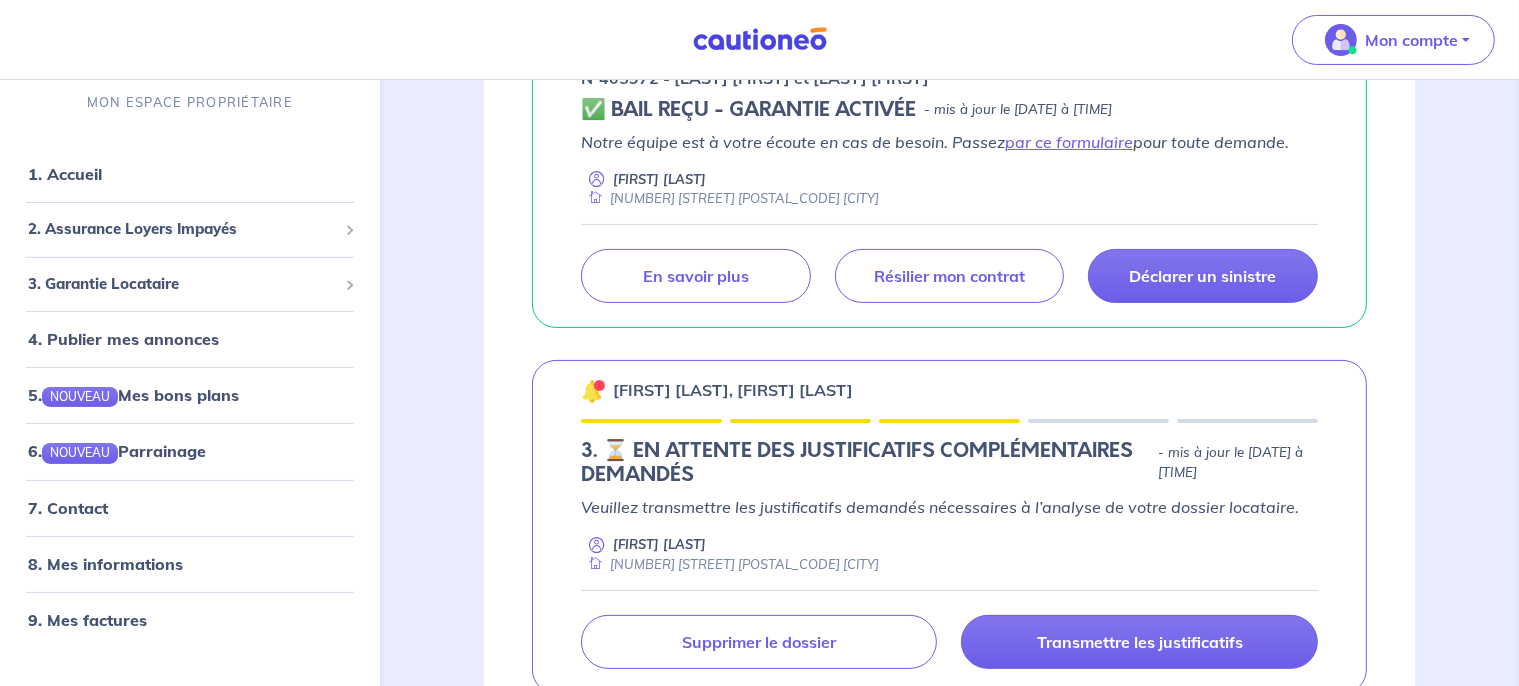 scroll, scrollTop: 422, scrollLeft: 0, axis: vertical 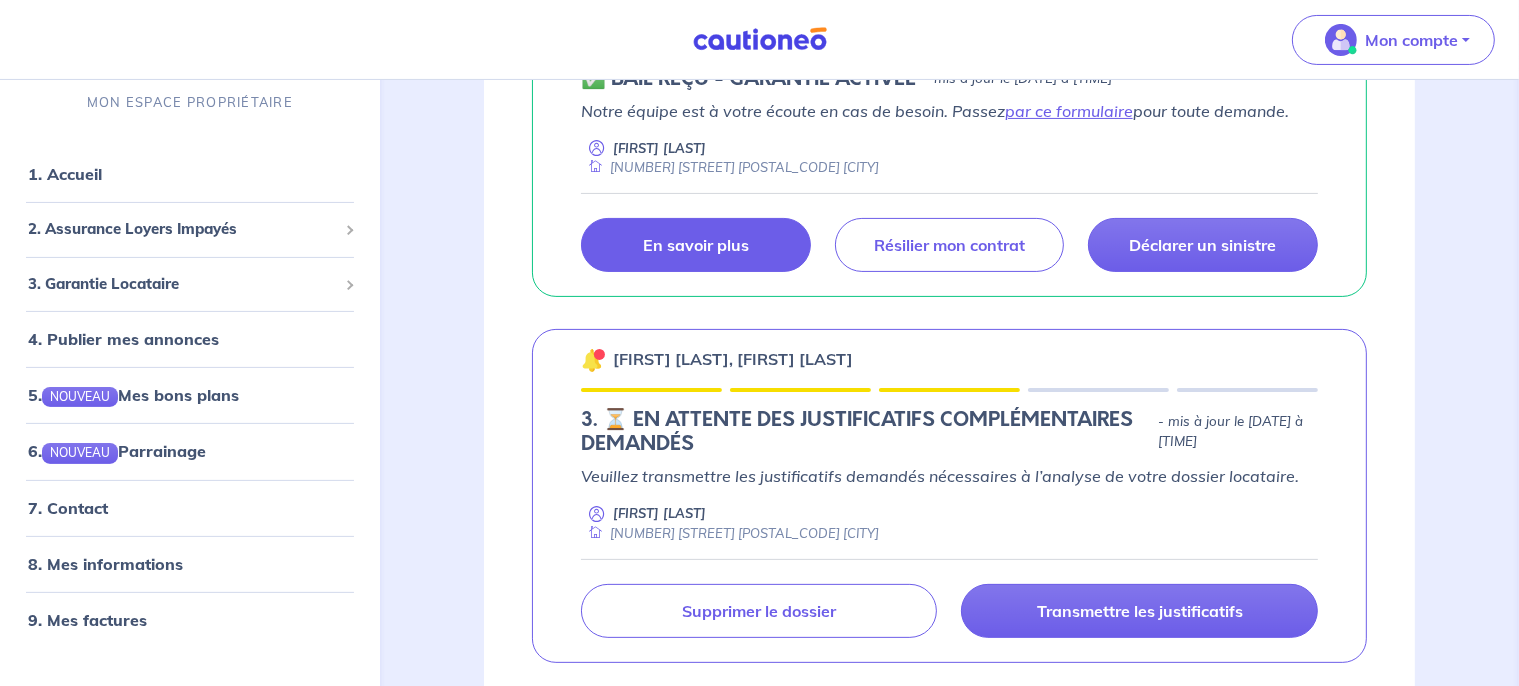 click on "En savoir plus" at bounding box center (696, 245) 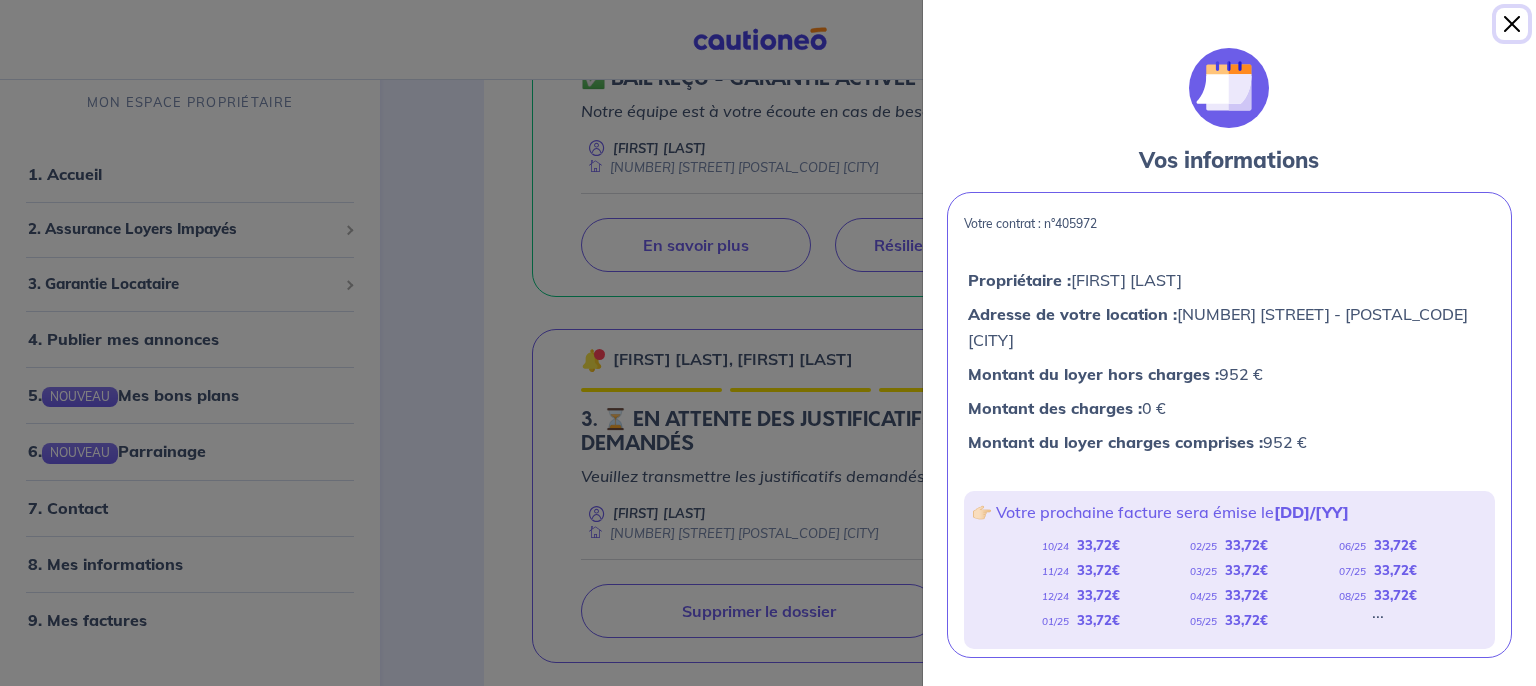 click at bounding box center [1512, 24] 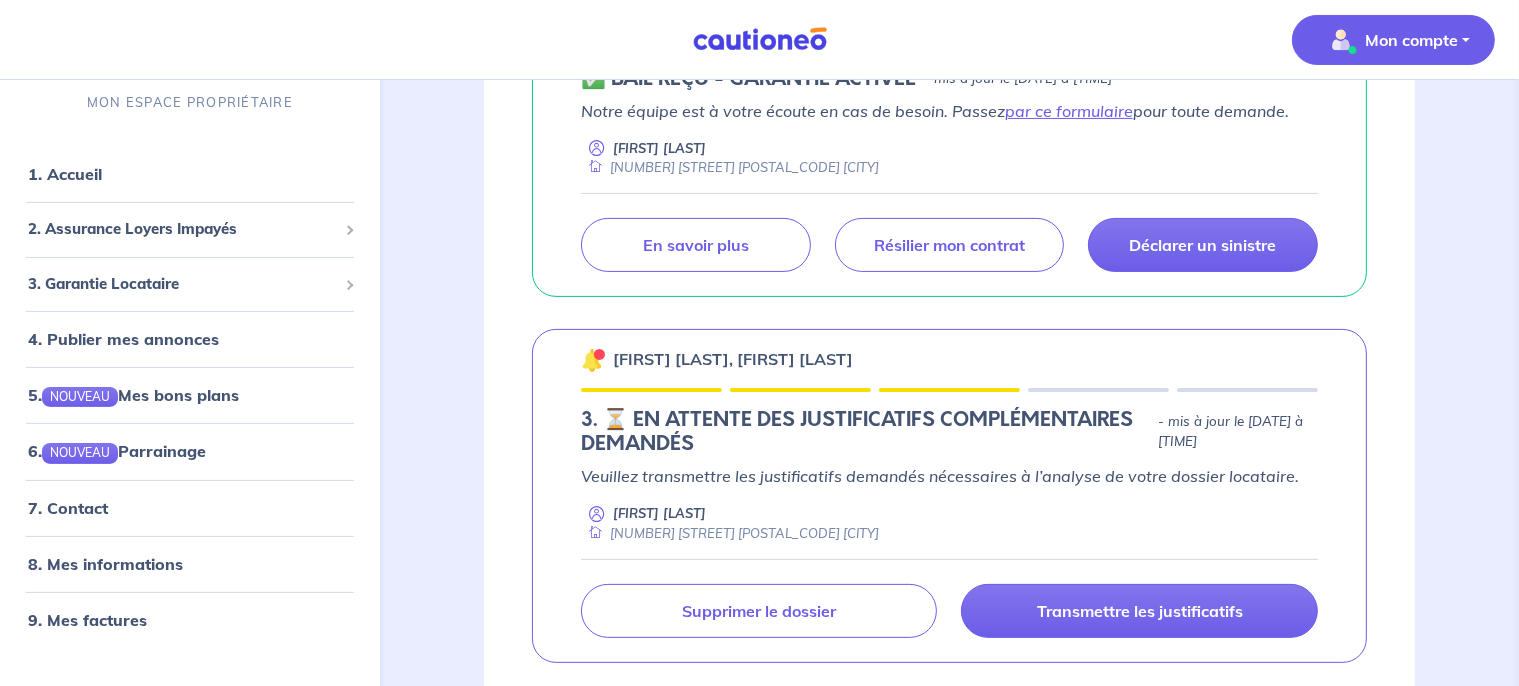 click on "Mon compte" at bounding box center [1411, 40] 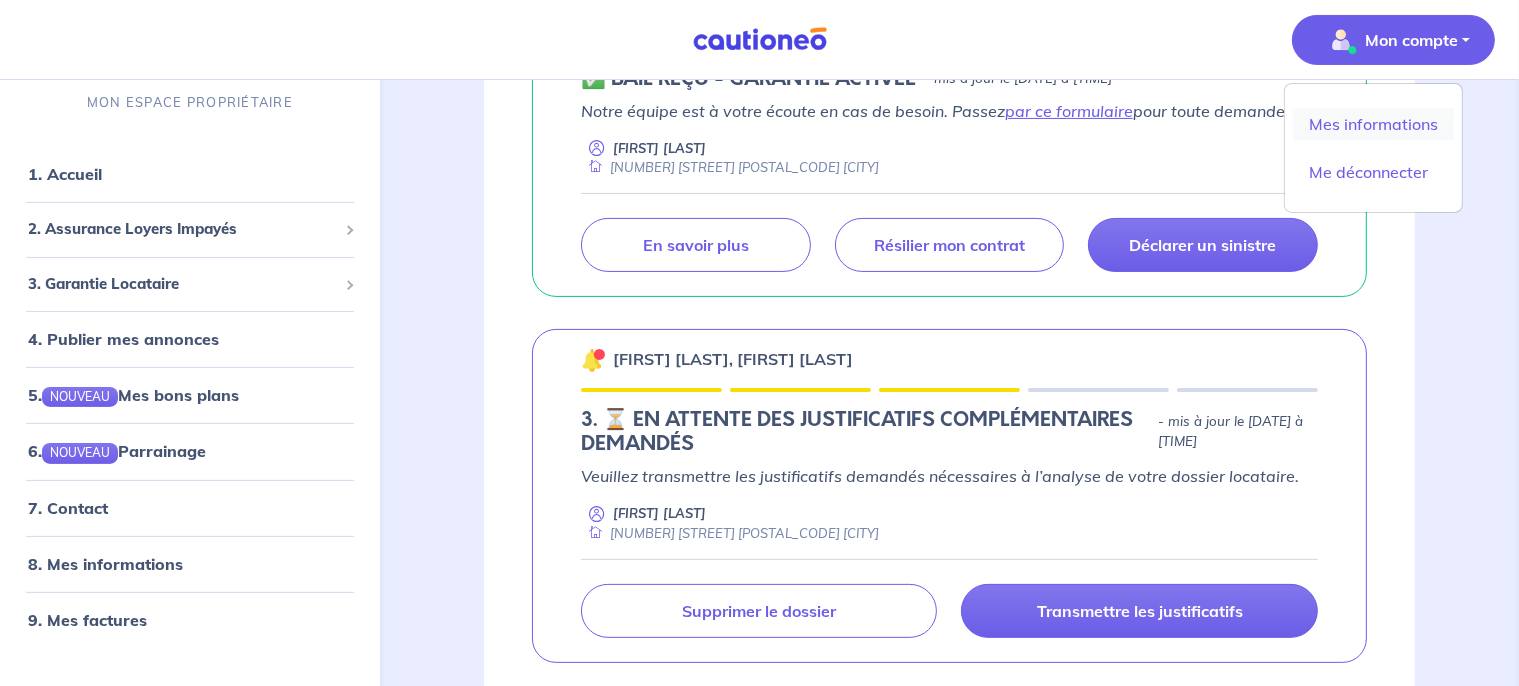 click on "Mes informations" at bounding box center [1373, 124] 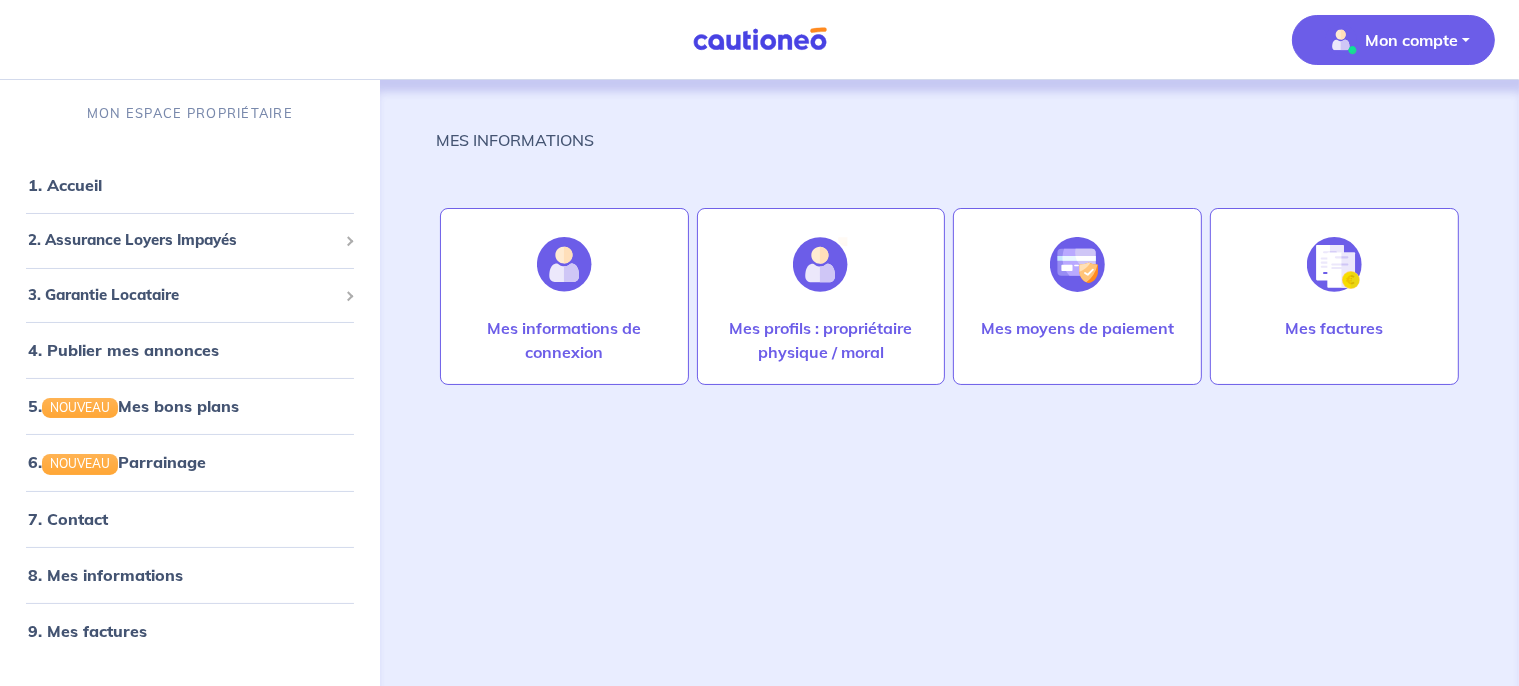 scroll, scrollTop: 0, scrollLeft: 0, axis: both 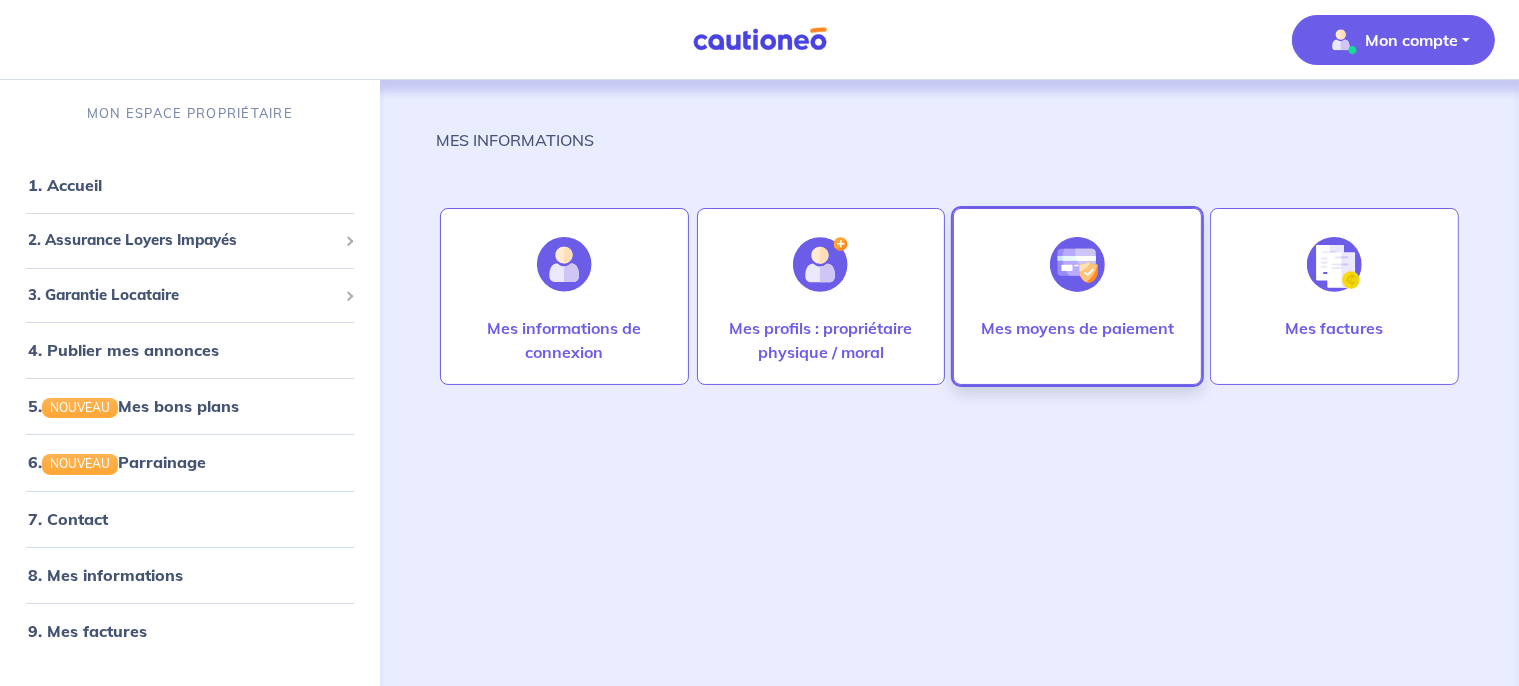 click at bounding box center (1077, 264) 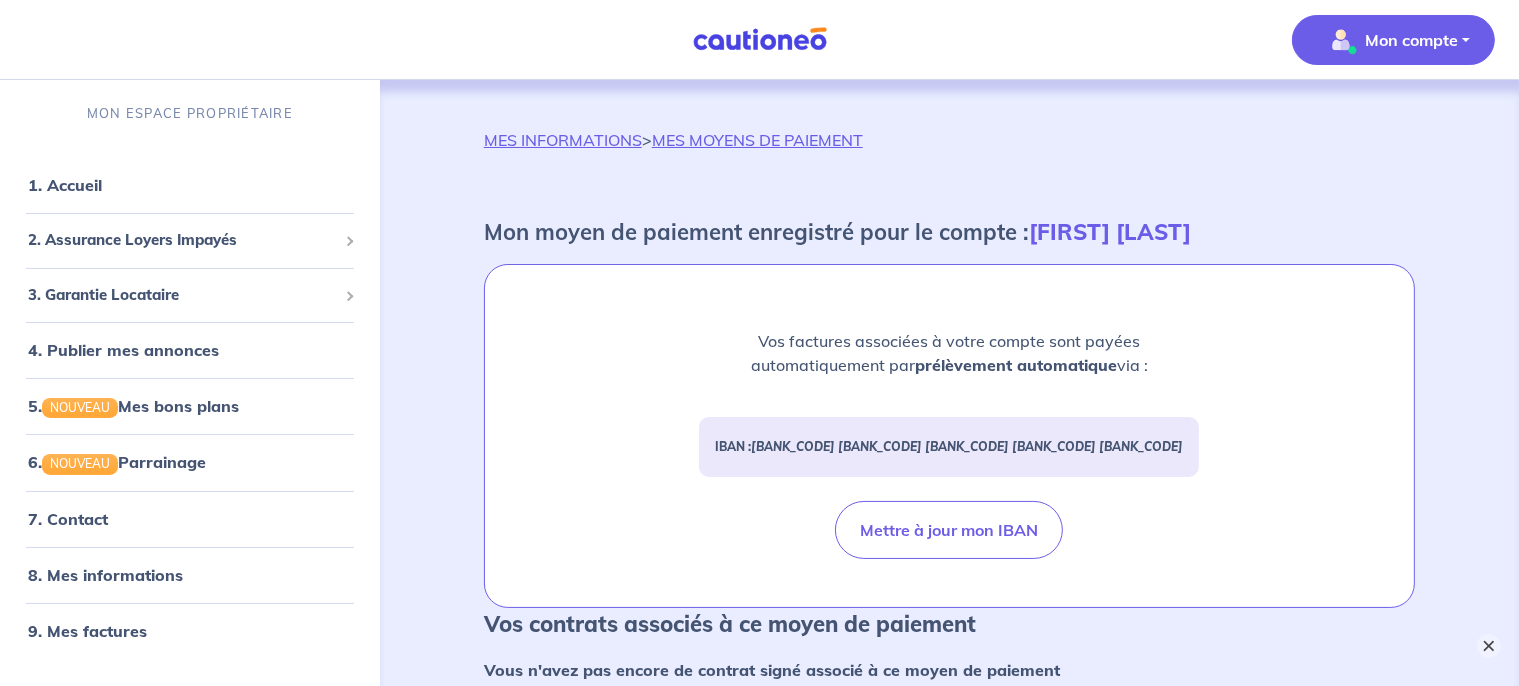 click on "×" at bounding box center (1489, 646) 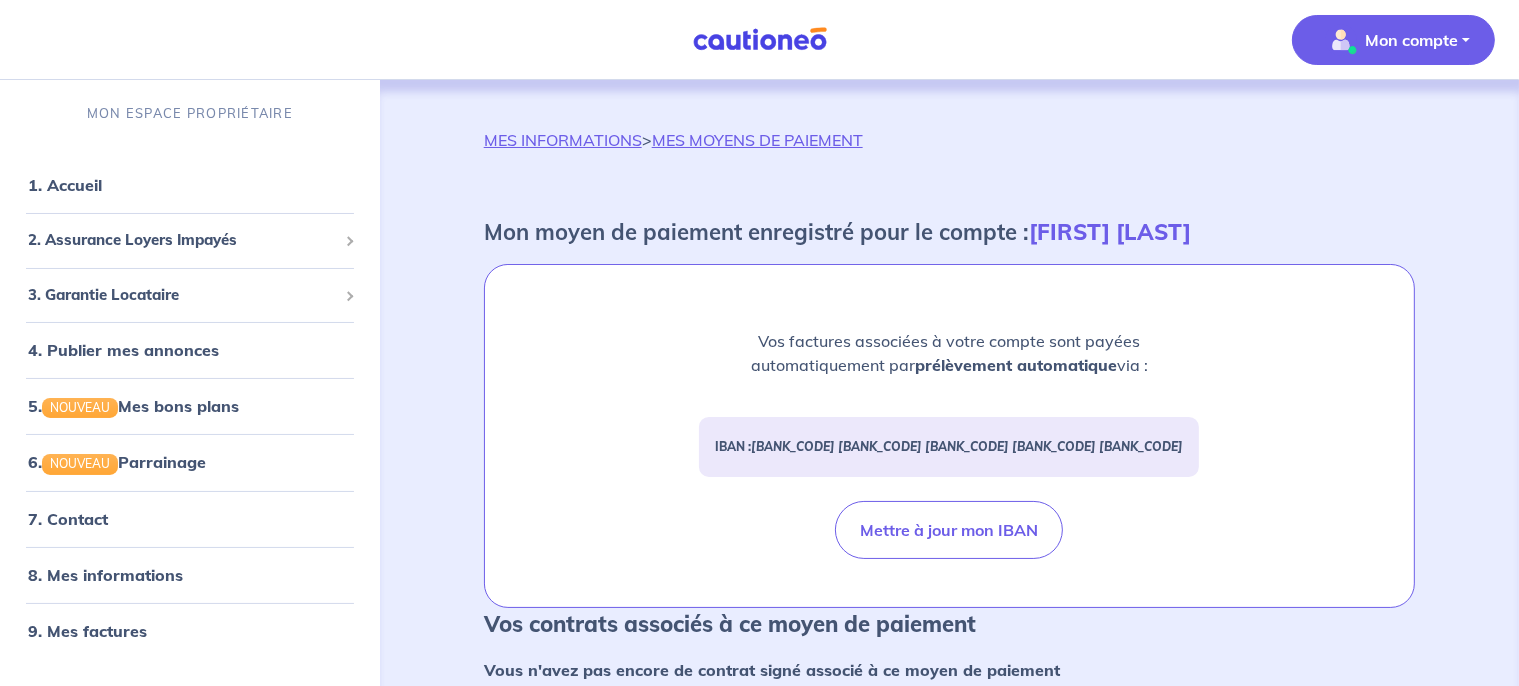 click on "Mon compte" at bounding box center (1411, 40) 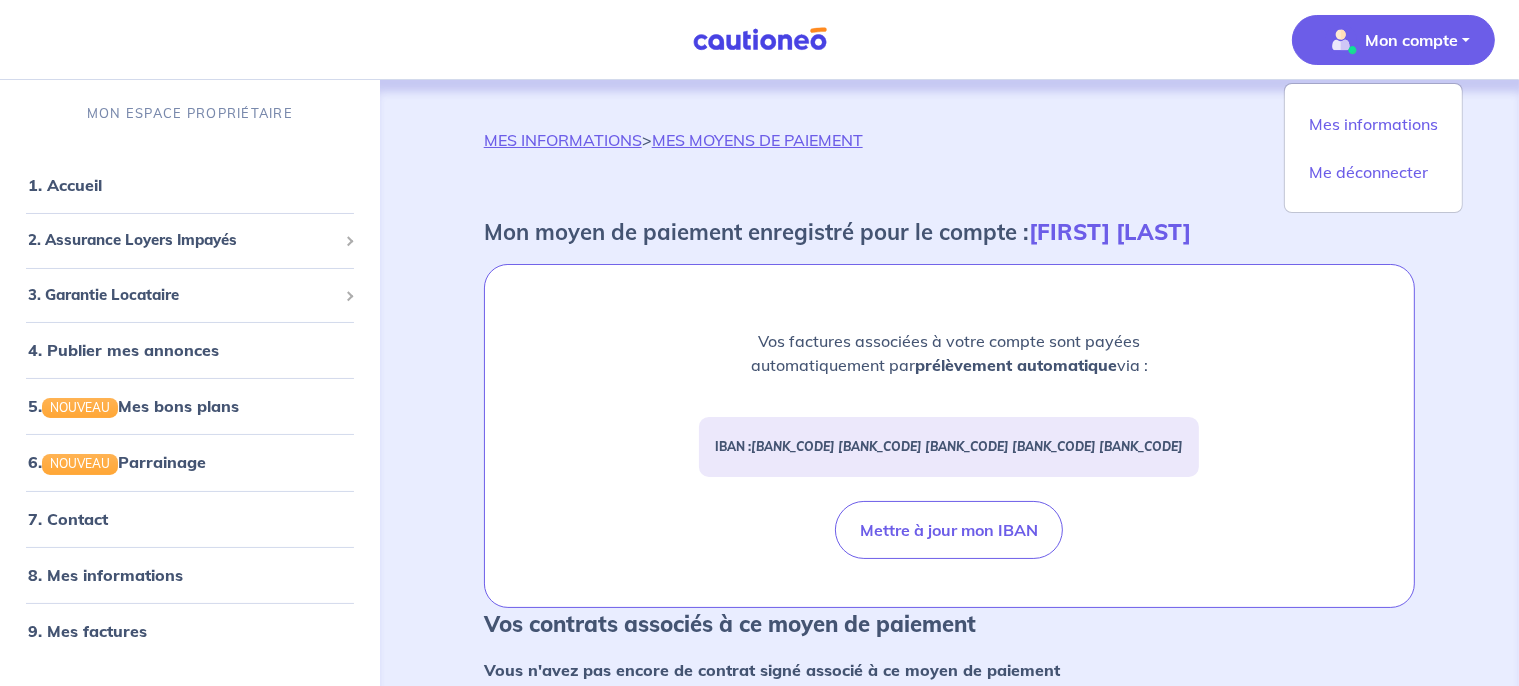 click on "Mon compte" at bounding box center (1411, 40) 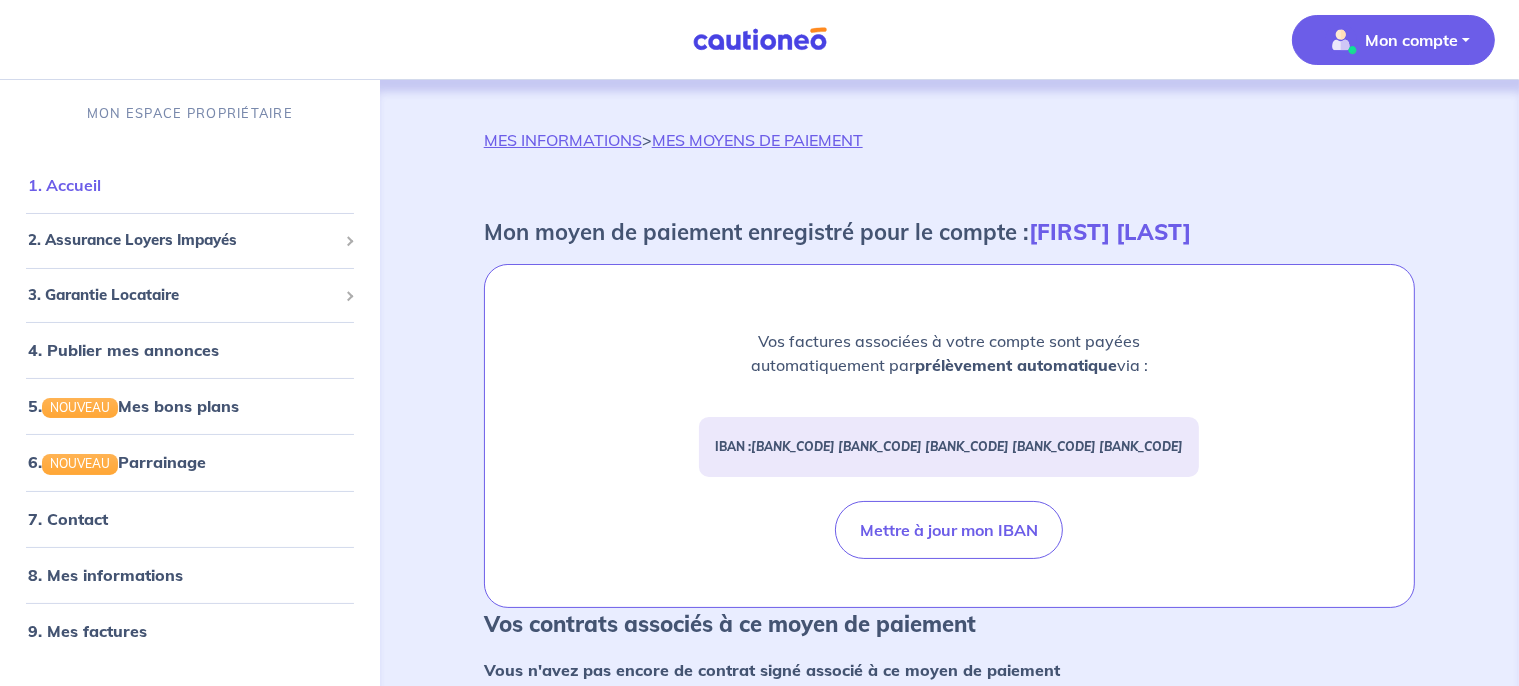 click on "1. Accueil" at bounding box center [64, 185] 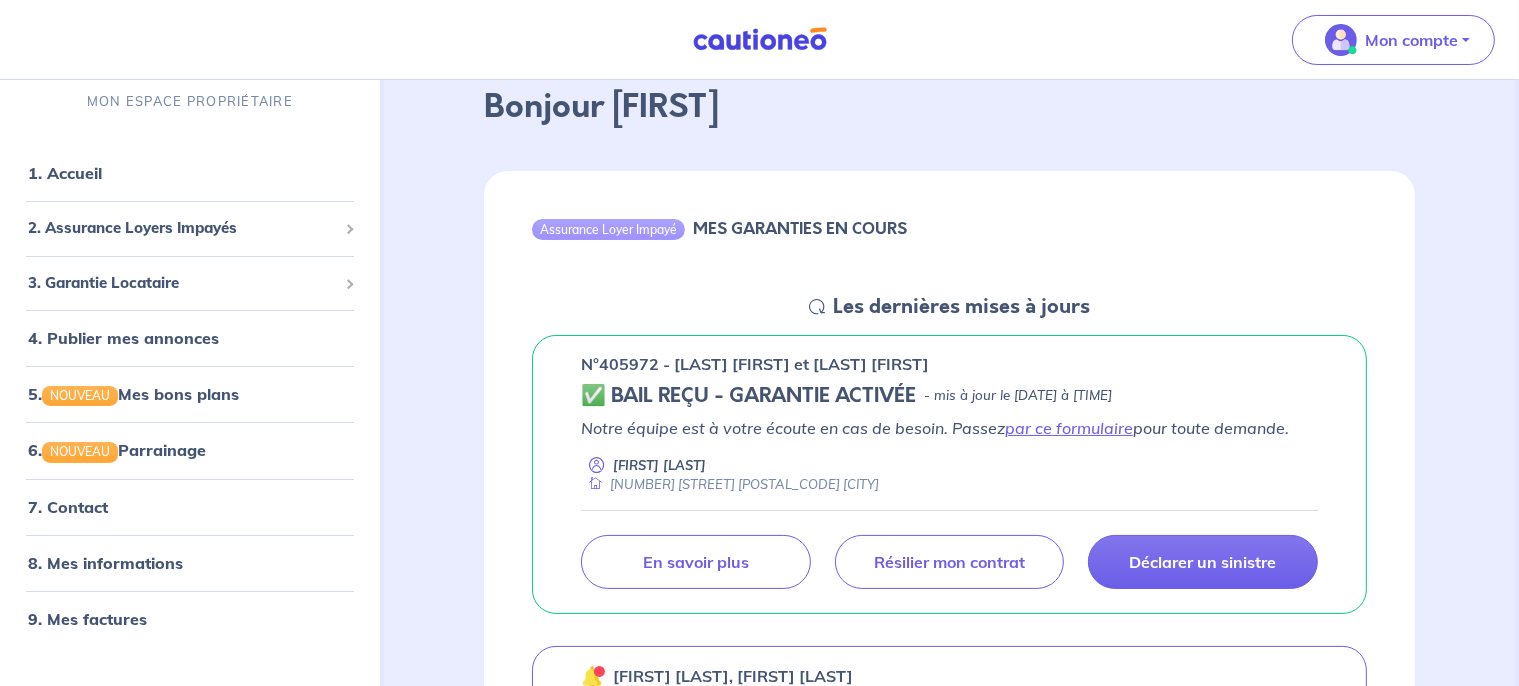 scroll, scrollTop: 211, scrollLeft: 0, axis: vertical 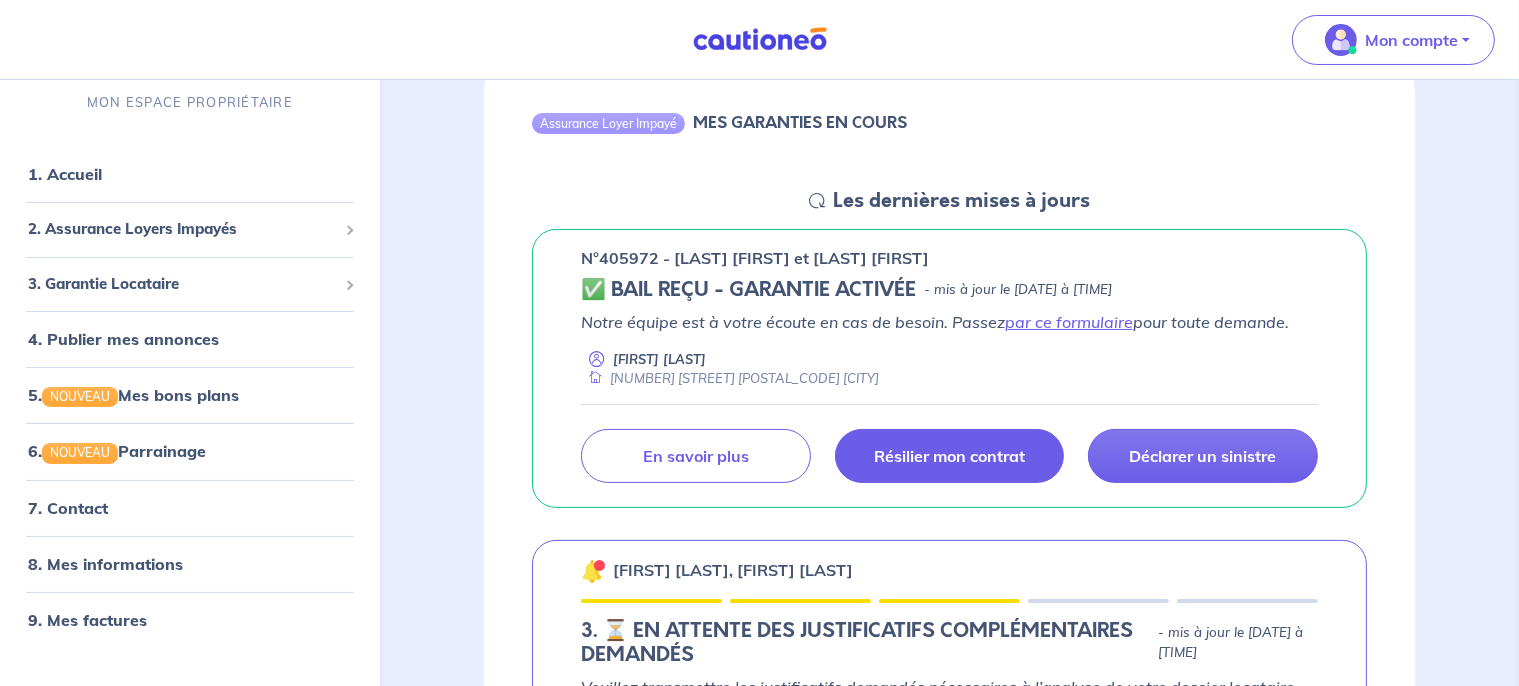 click on "Résilier mon contrat" at bounding box center [949, 456] 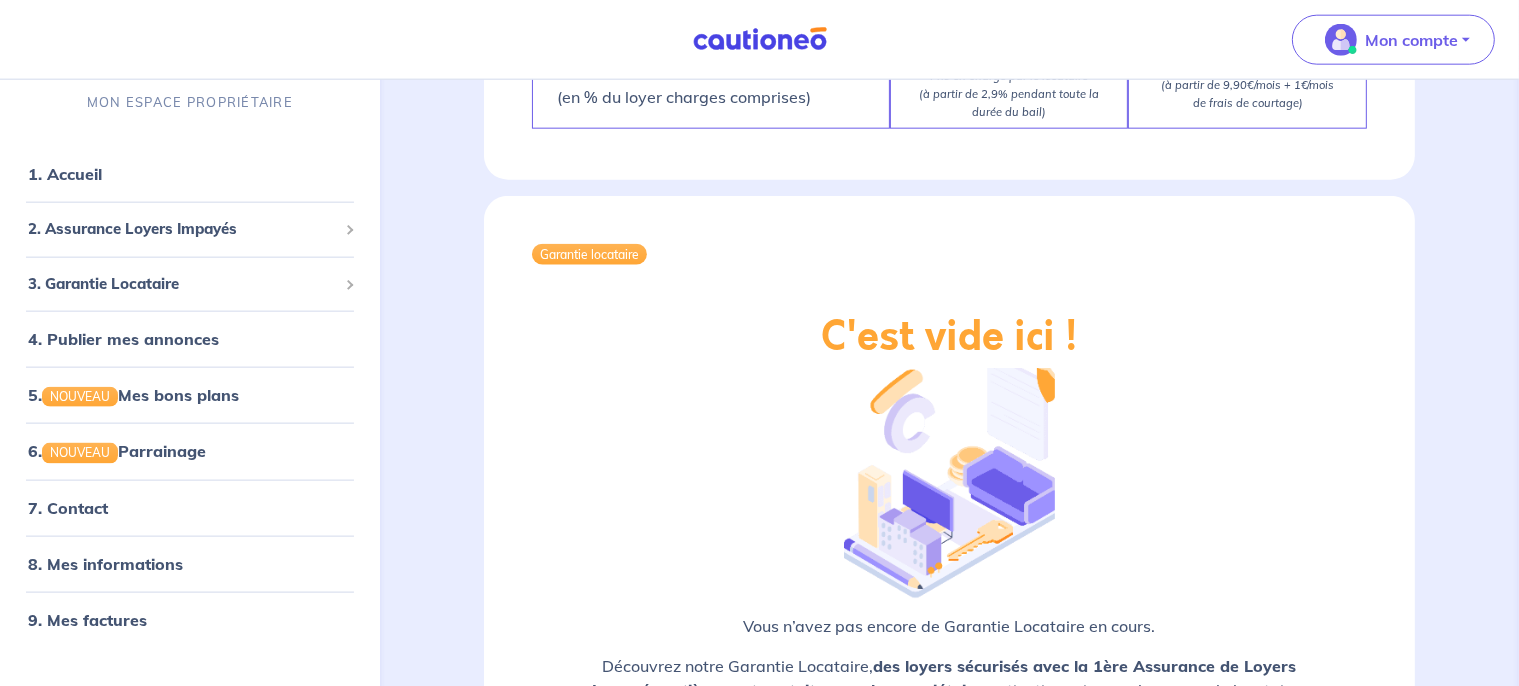 scroll, scrollTop: 2689, scrollLeft: 0, axis: vertical 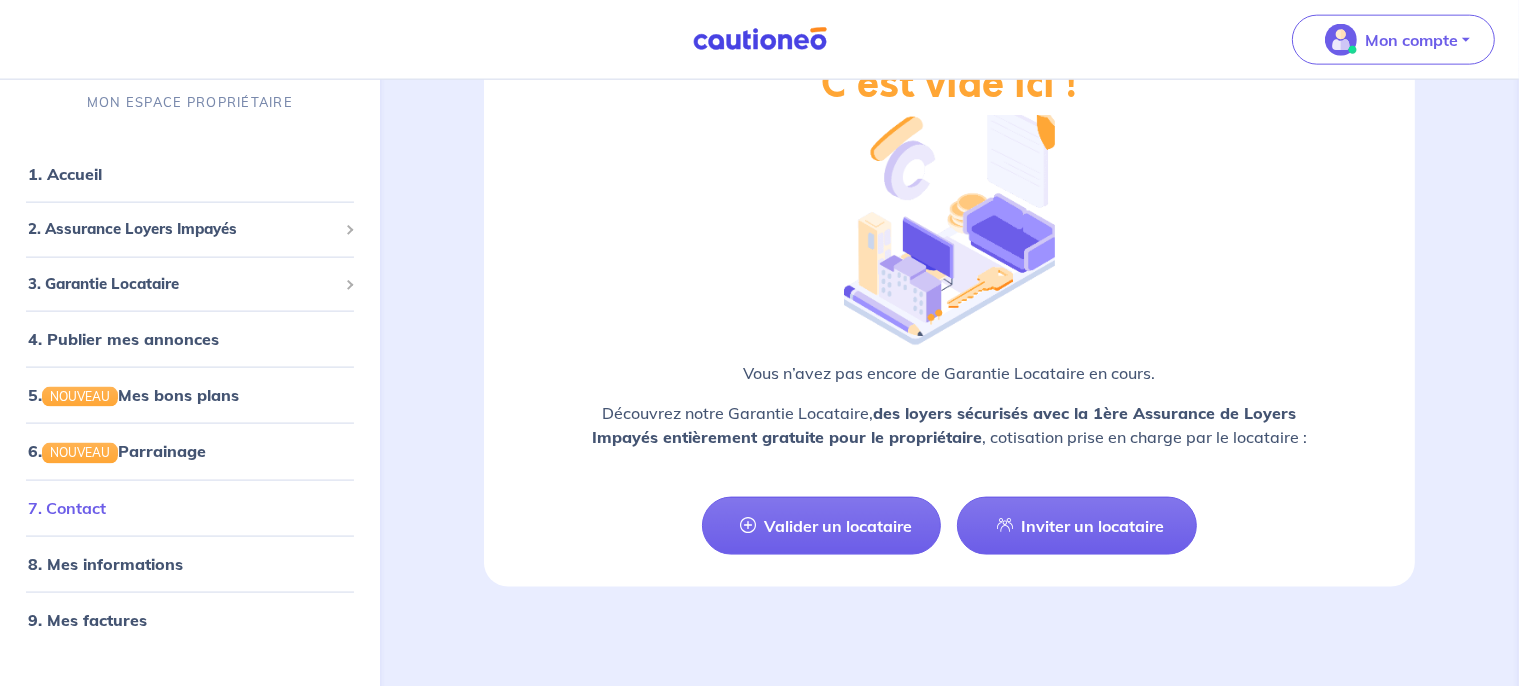 click on "7. Contact" at bounding box center (67, 507) 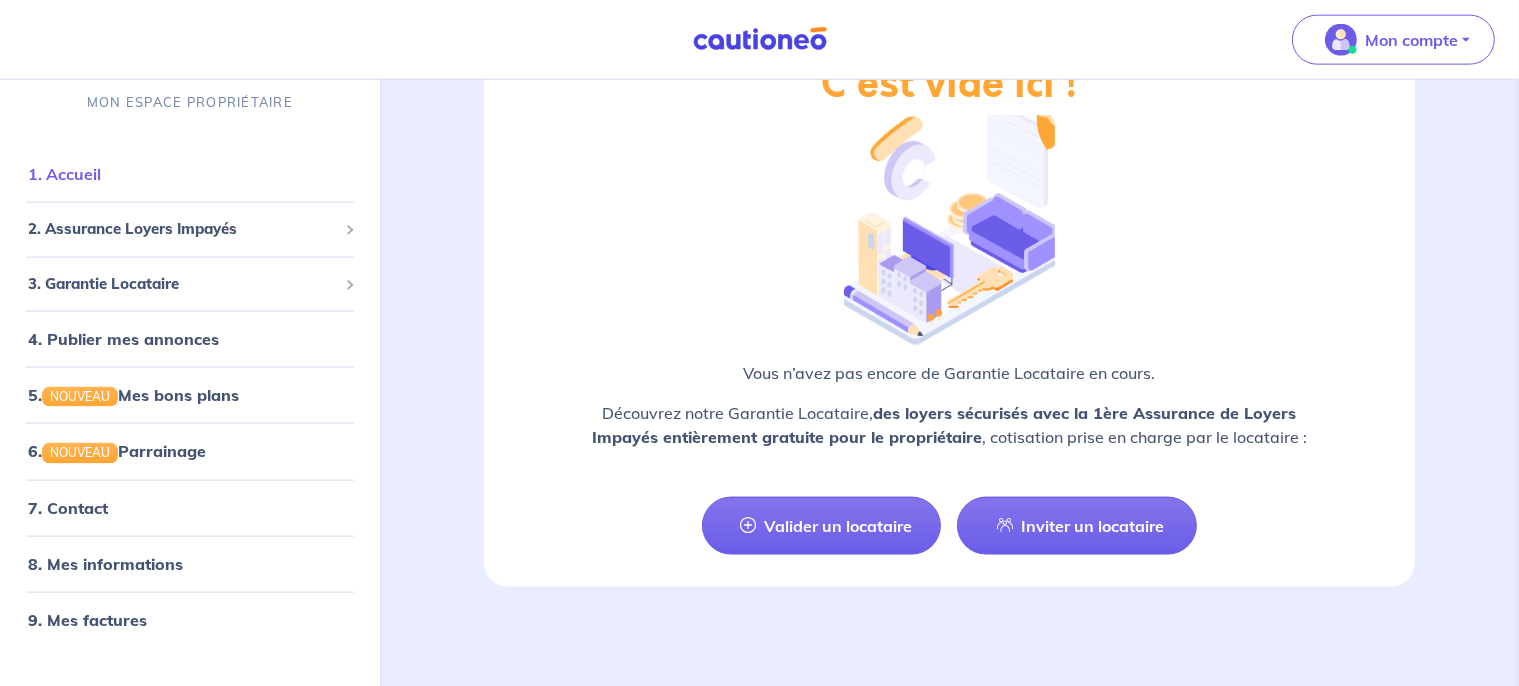 click on "1. Accueil" at bounding box center (64, 174) 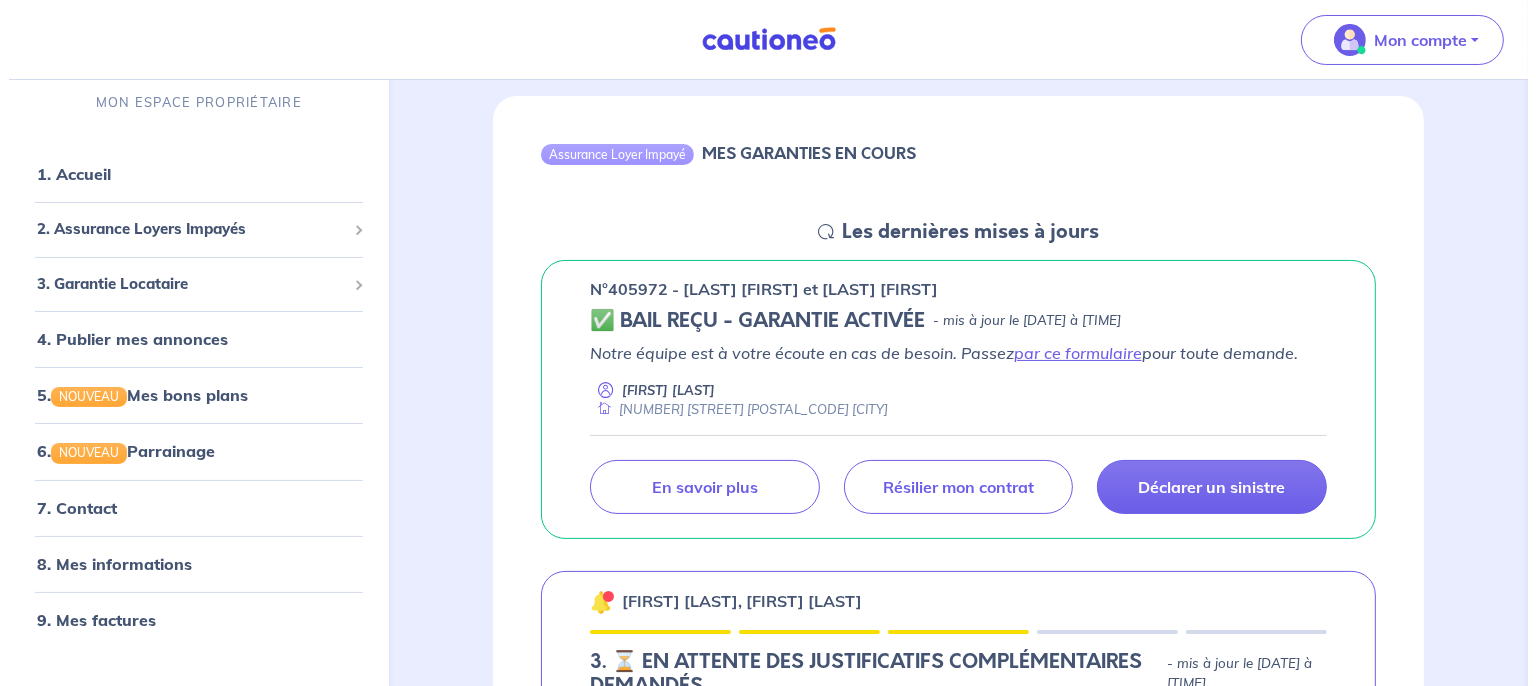 scroll, scrollTop: 316, scrollLeft: 0, axis: vertical 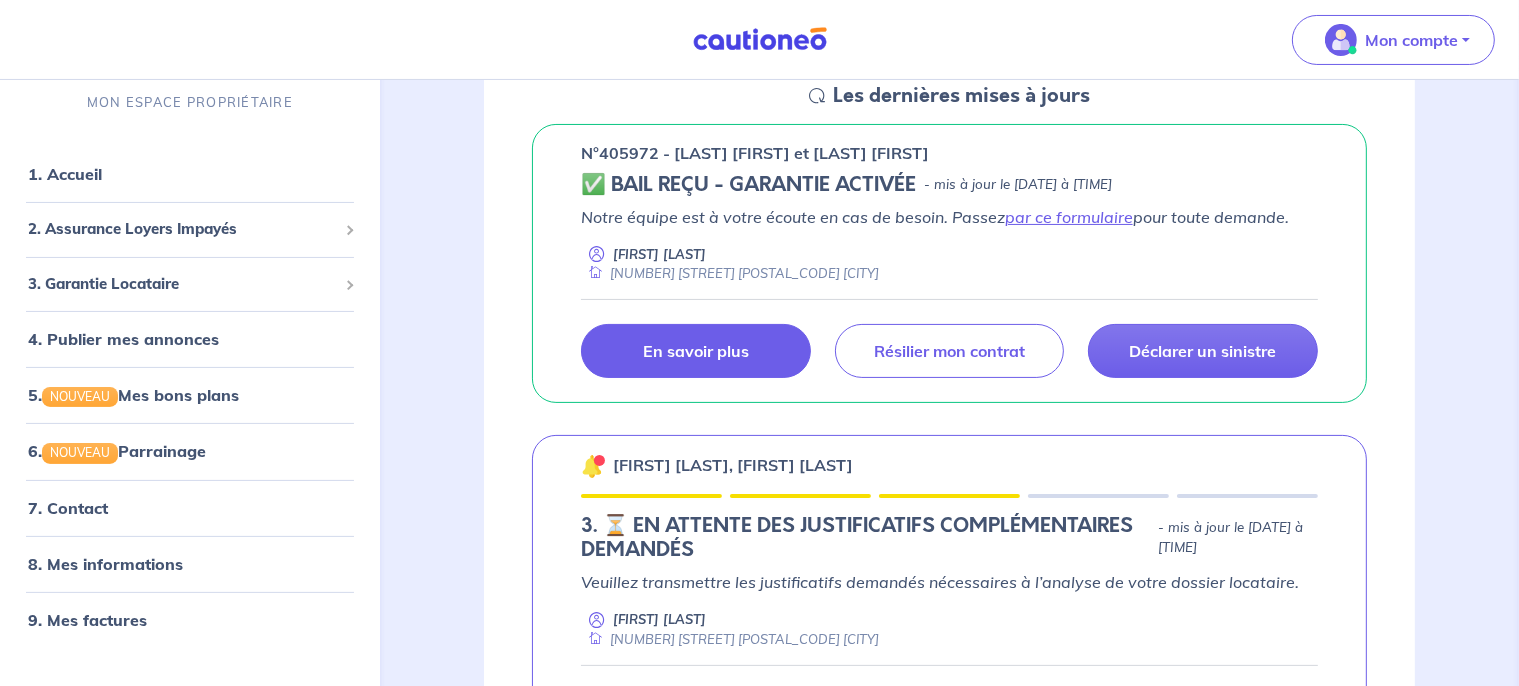 click on "En savoir plus" at bounding box center [696, 351] 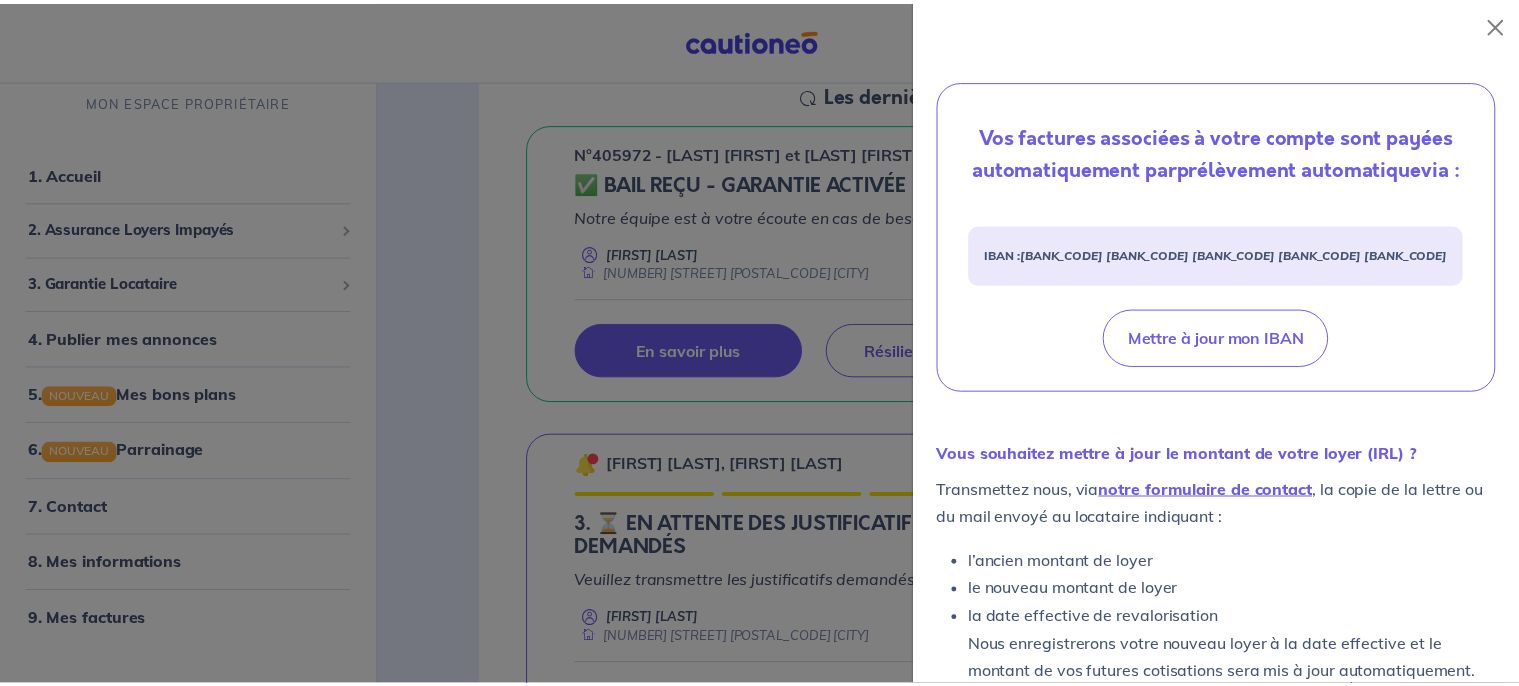 scroll, scrollTop: 741, scrollLeft: 0, axis: vertical 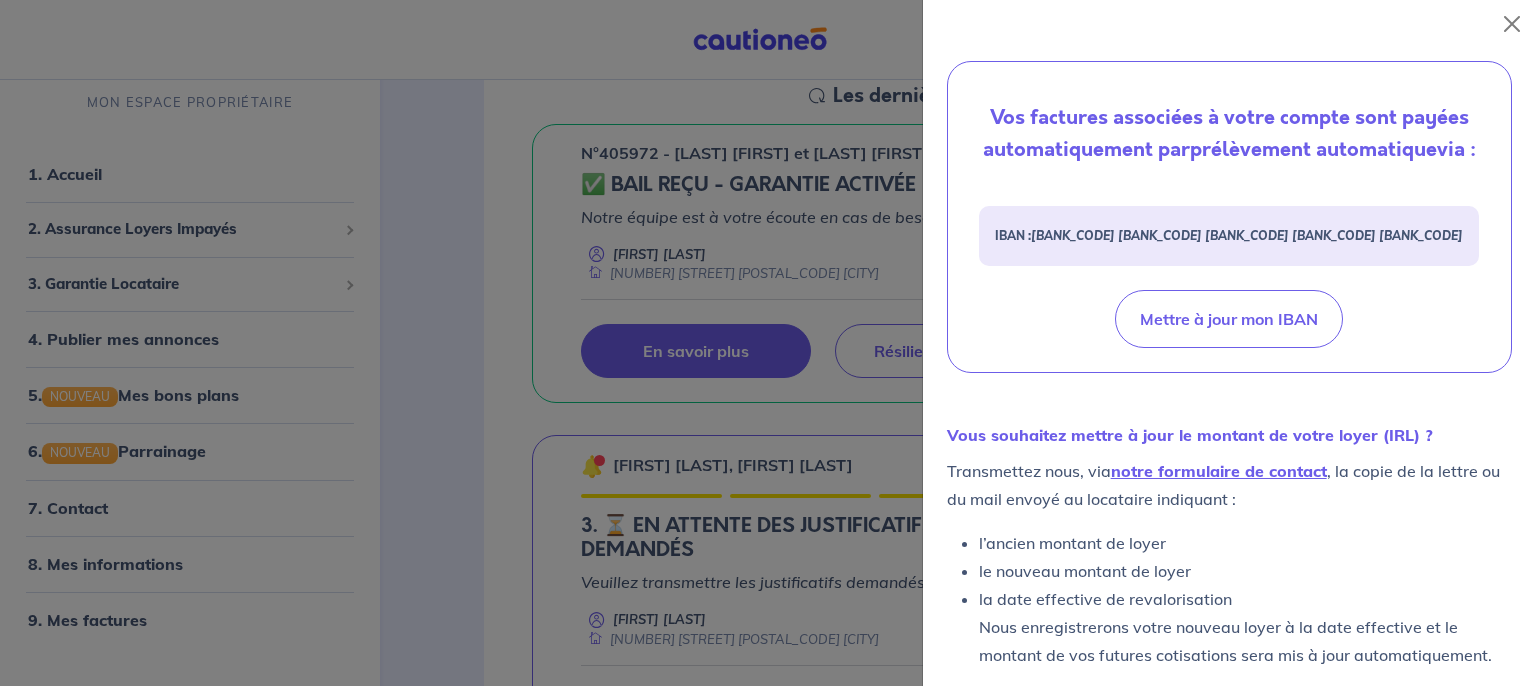 click at bounding box center [768, 343] 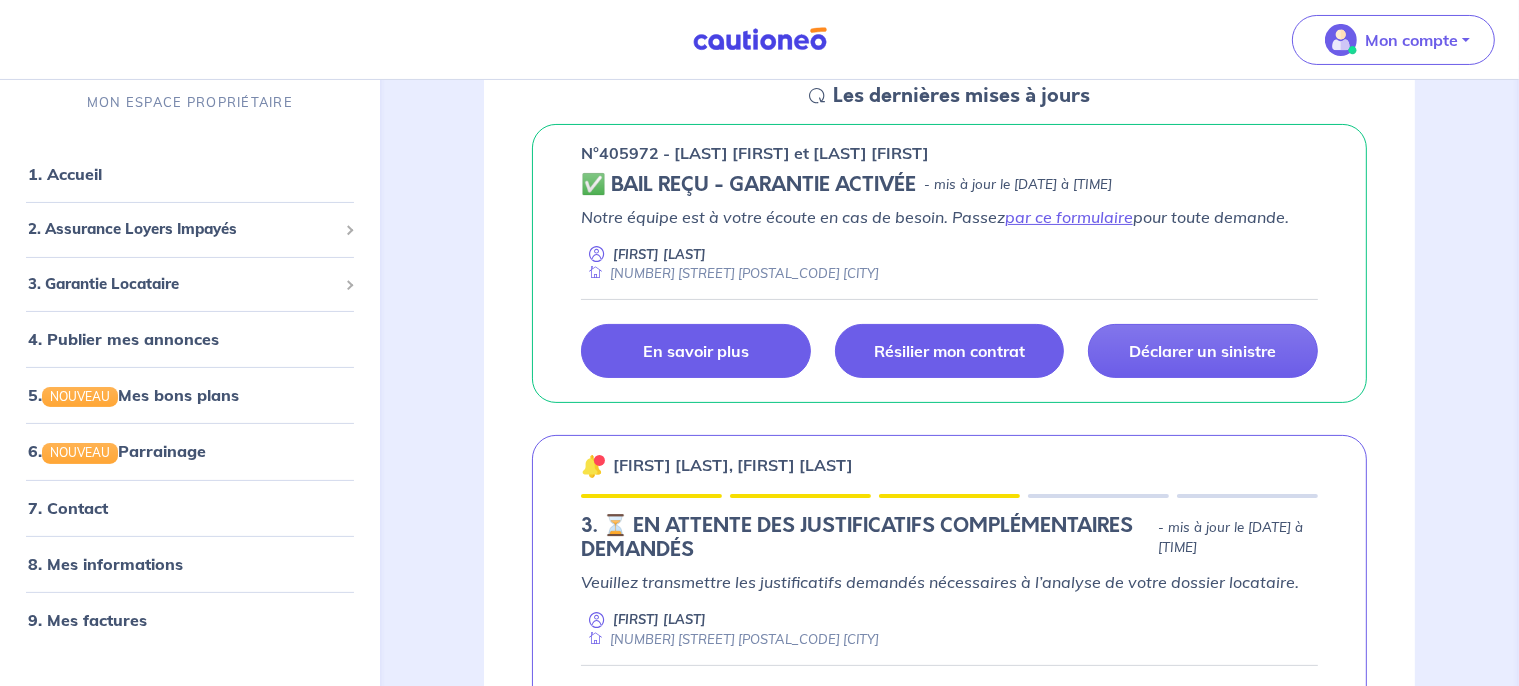 click on "Résilier mon contrat" at bounding box center [949, 351] 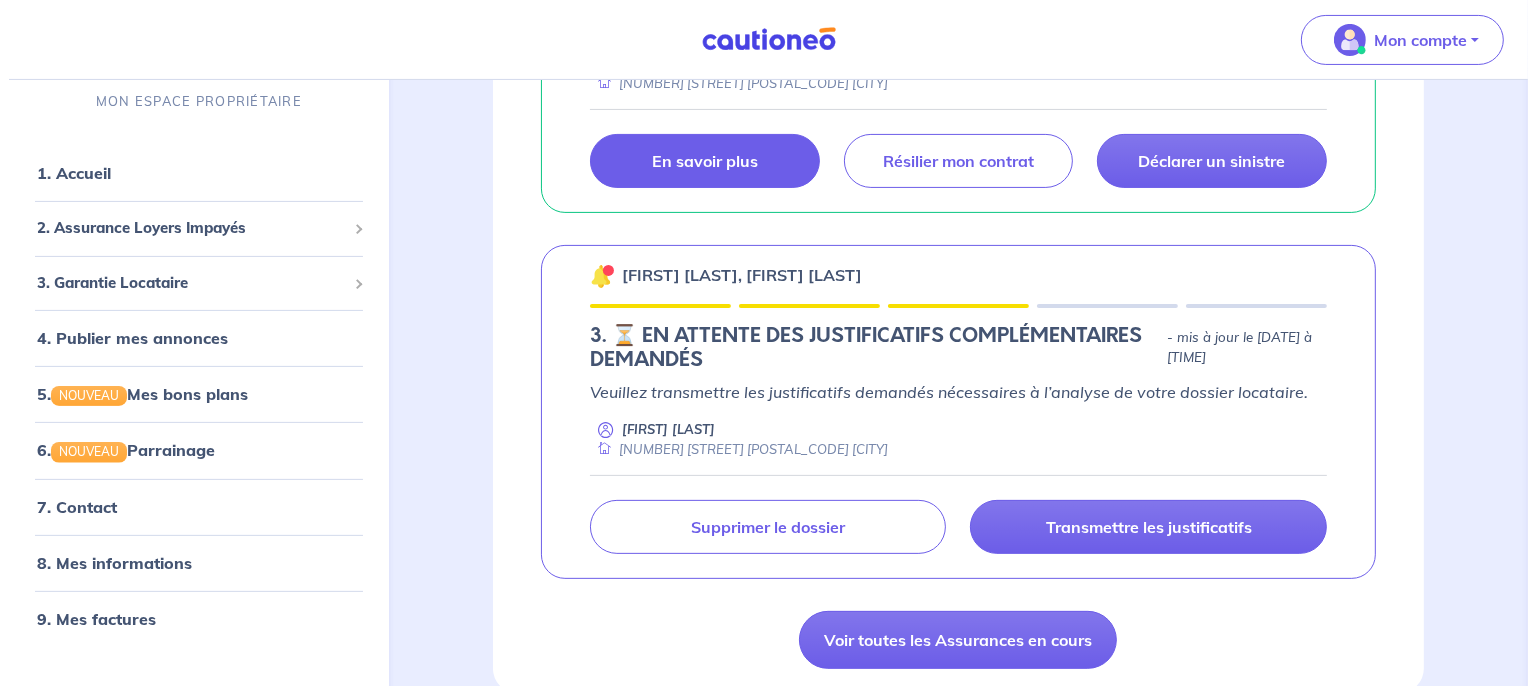 scroll, scrollTop: 422, scrollLeft: 0, axis: vertical 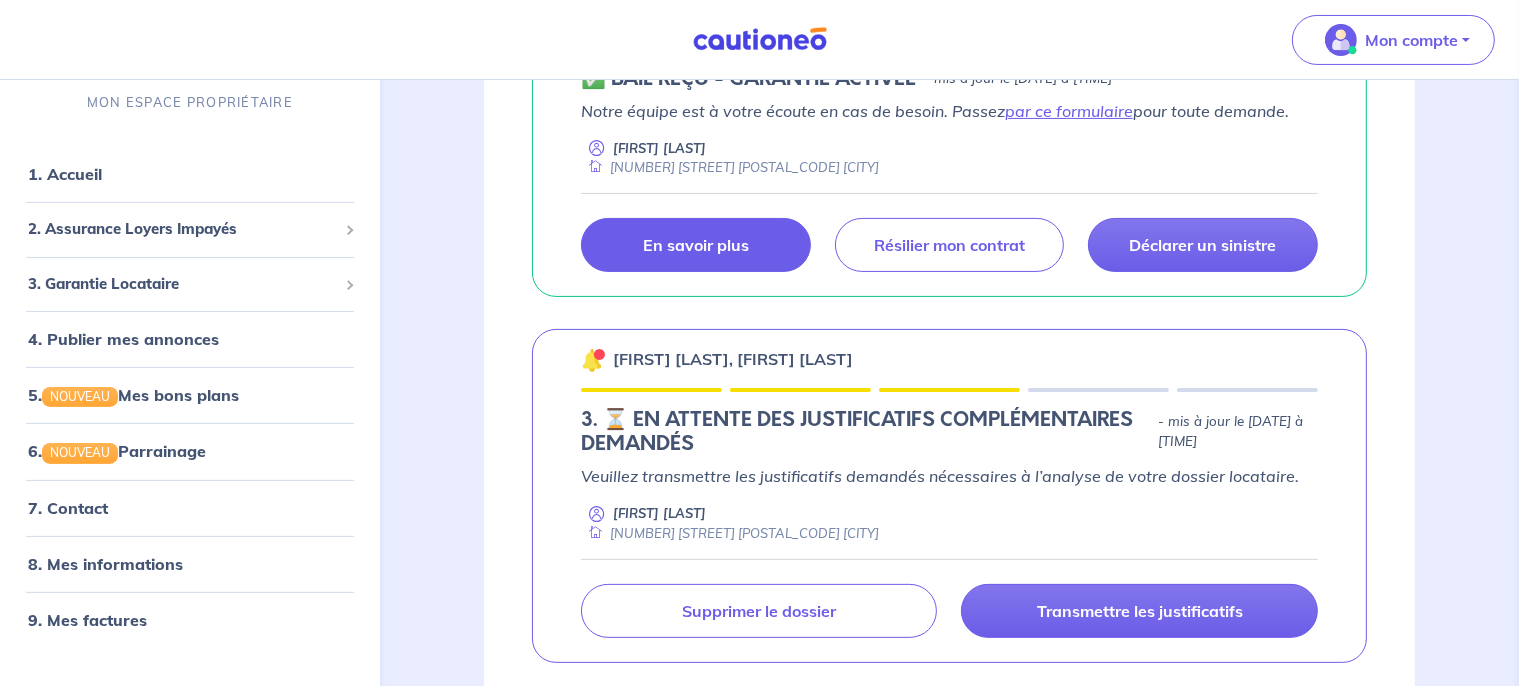 click on "En savoir plus" at bounding box center [696, 245] 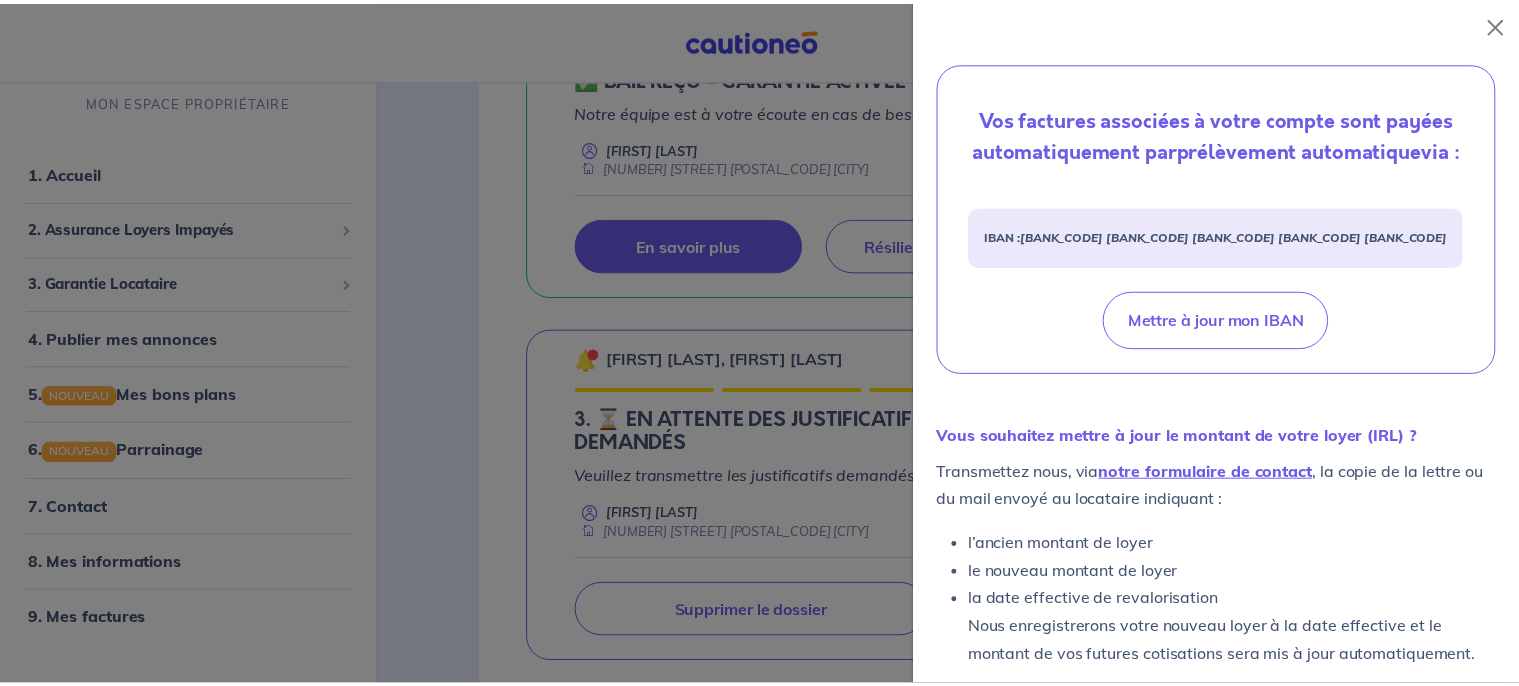 scroll, scrollTop: 741, scrollLeft: 0, axis: vertical 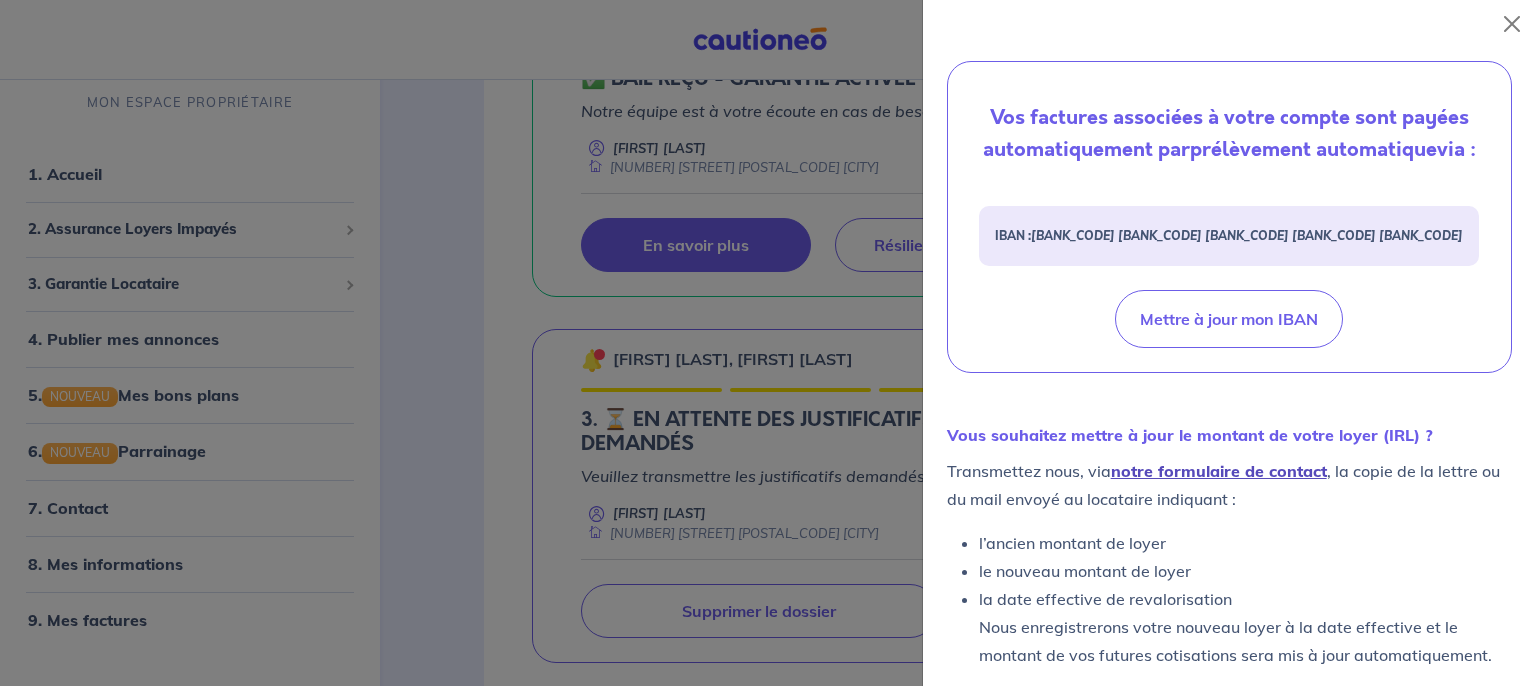 click on "notre formulaire de contact" at bounding box center [1219, 471] 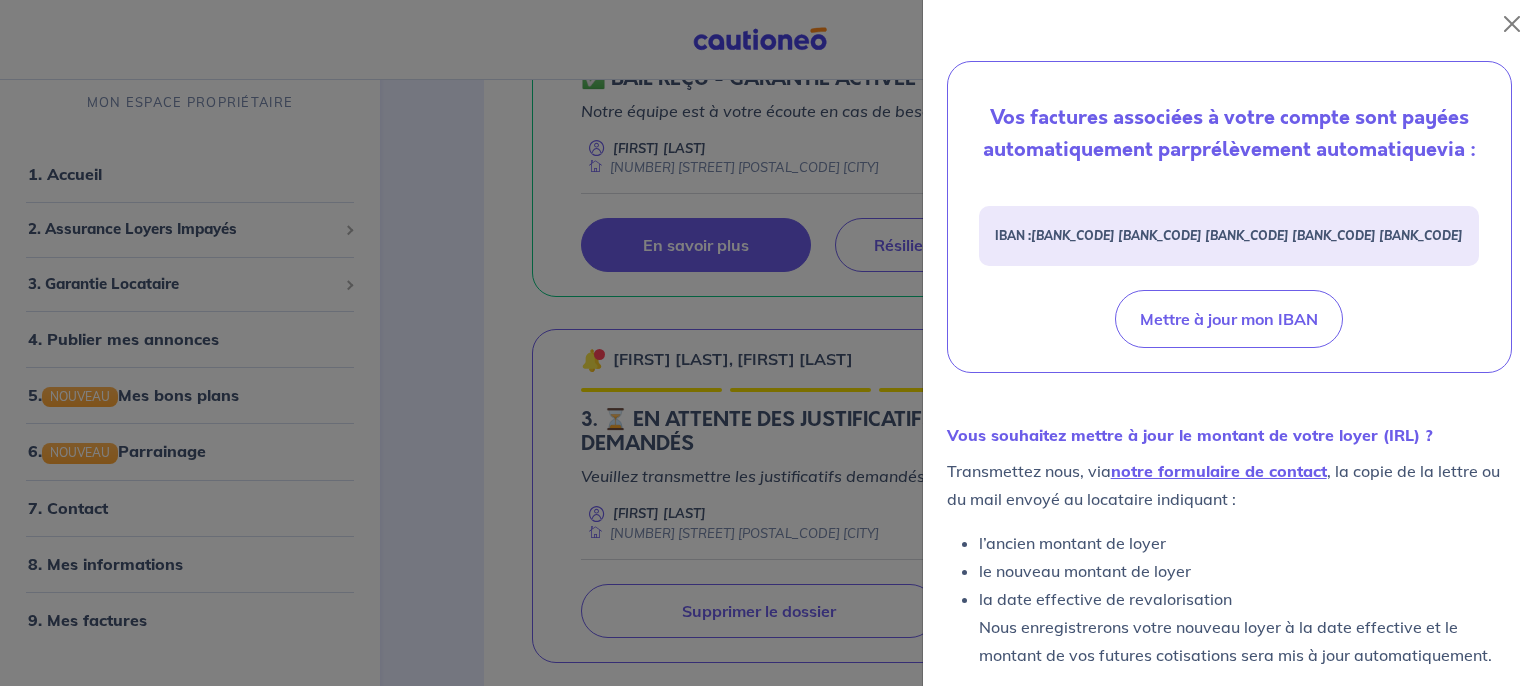 click at bounding box center [768, 343] 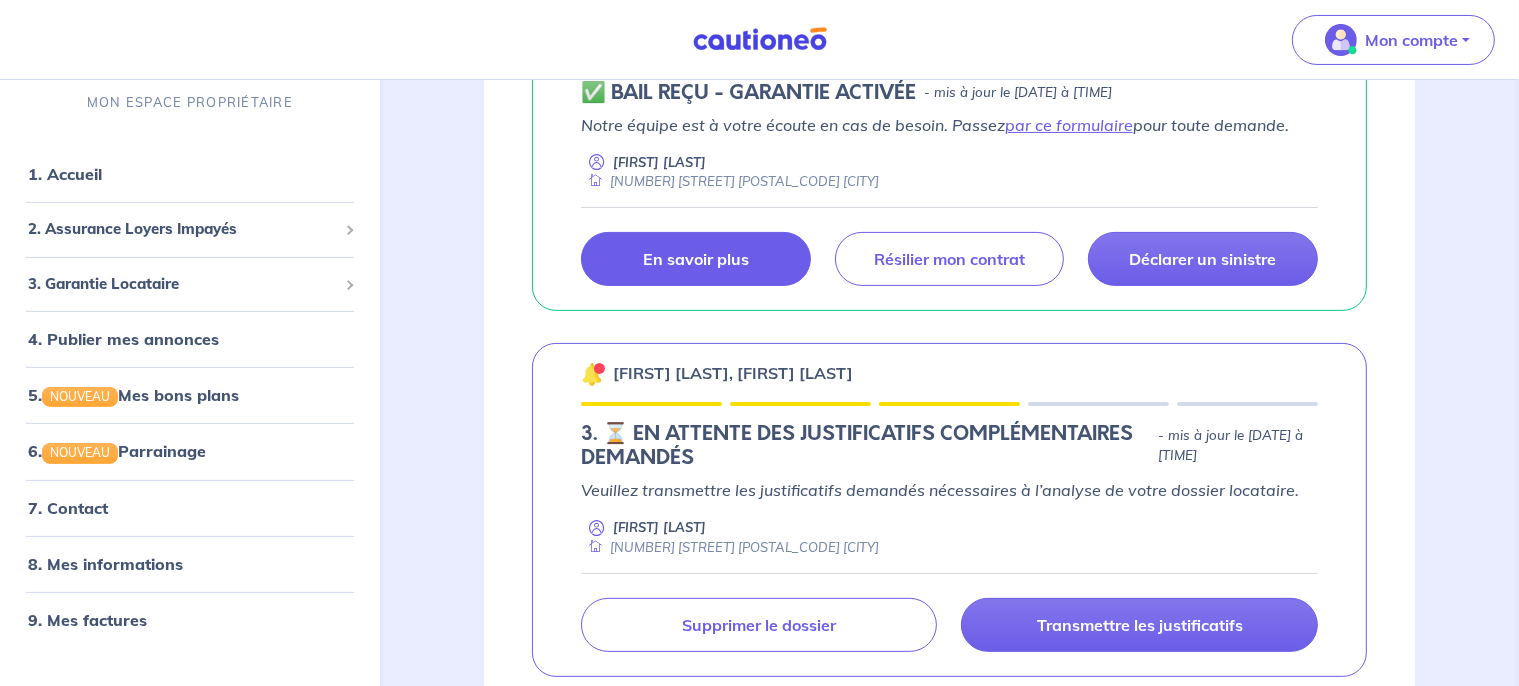 scroll, scrollTop: 105, scrollLeft: 0, axis: vertical 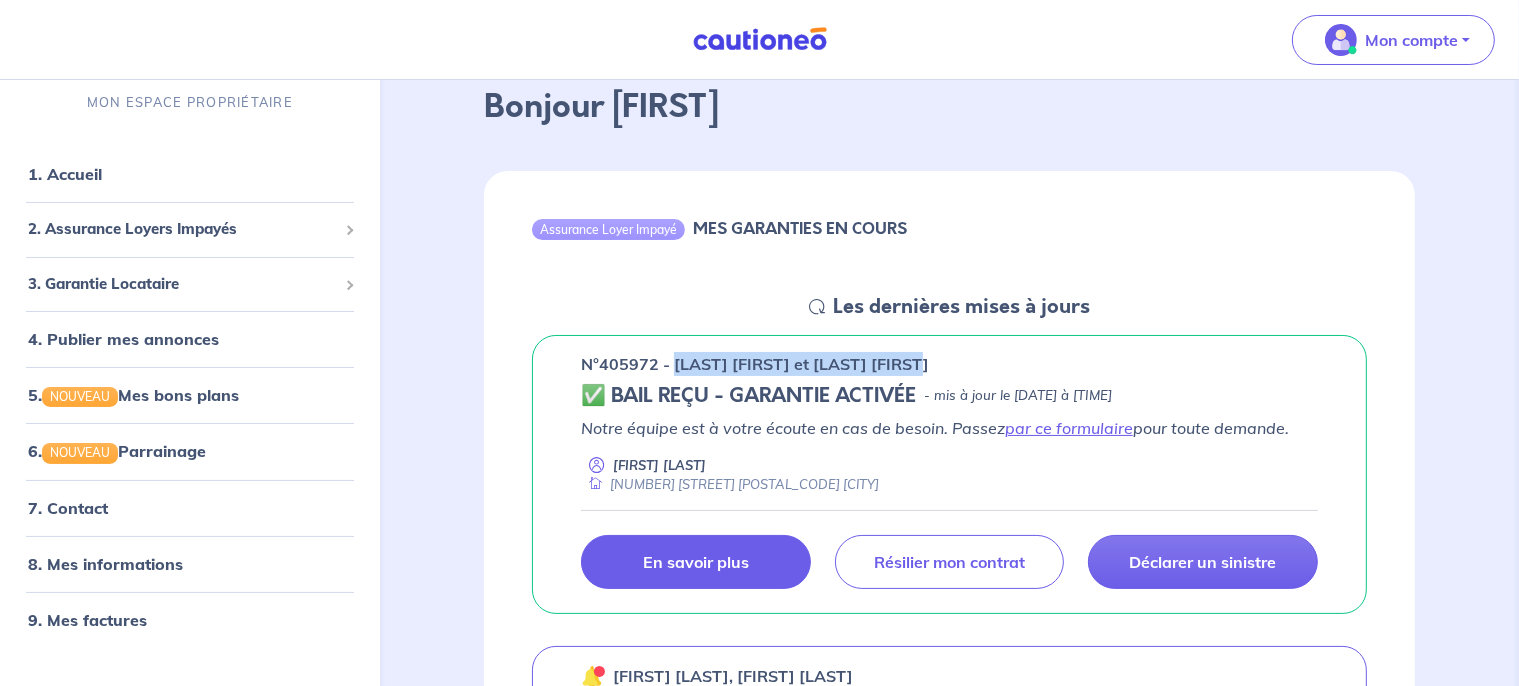 drag, startPoint x: 675, startPoint y: 362, endPoint x: 975, endPoint y: 365, distance: 300.015 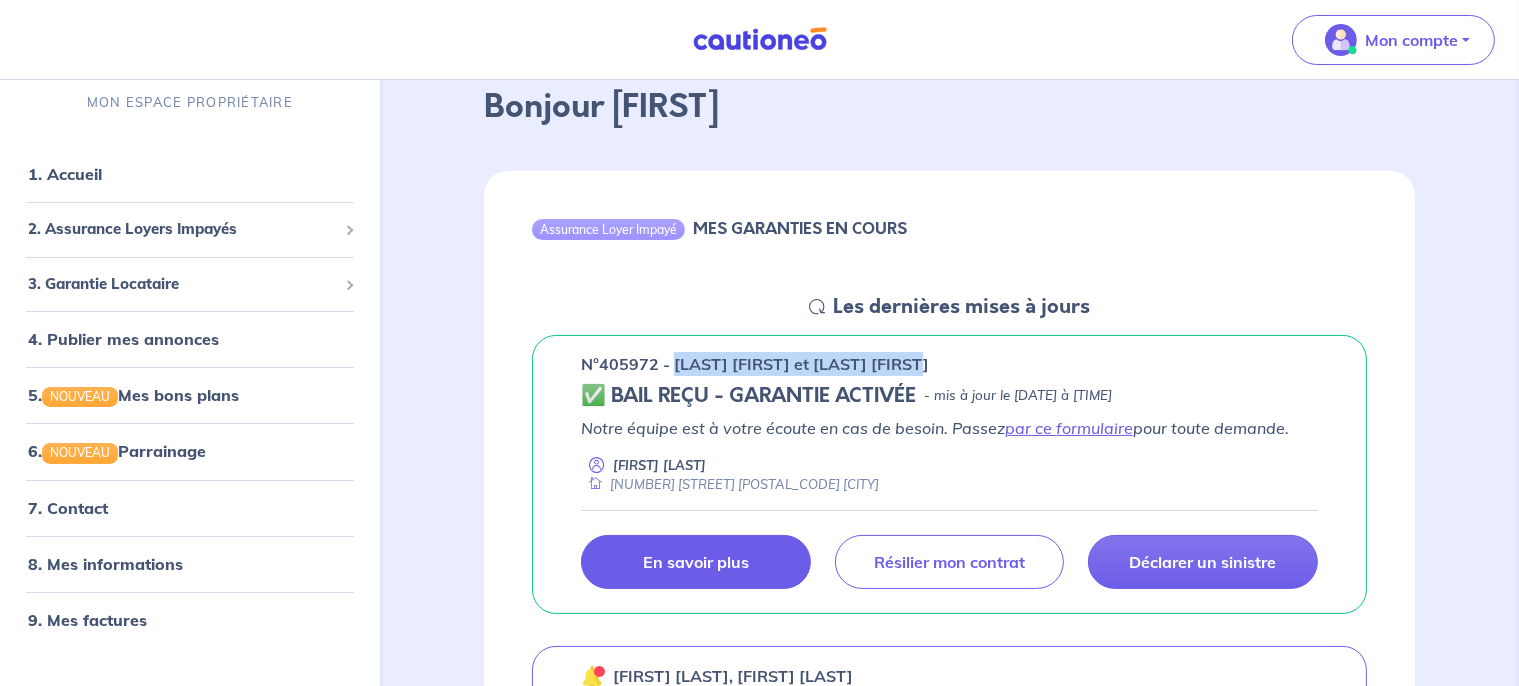 click on "n°[NUMBER] - [LAST] [FIRST] et [LAST] [FIRST]" at bounding box center [755, 364] 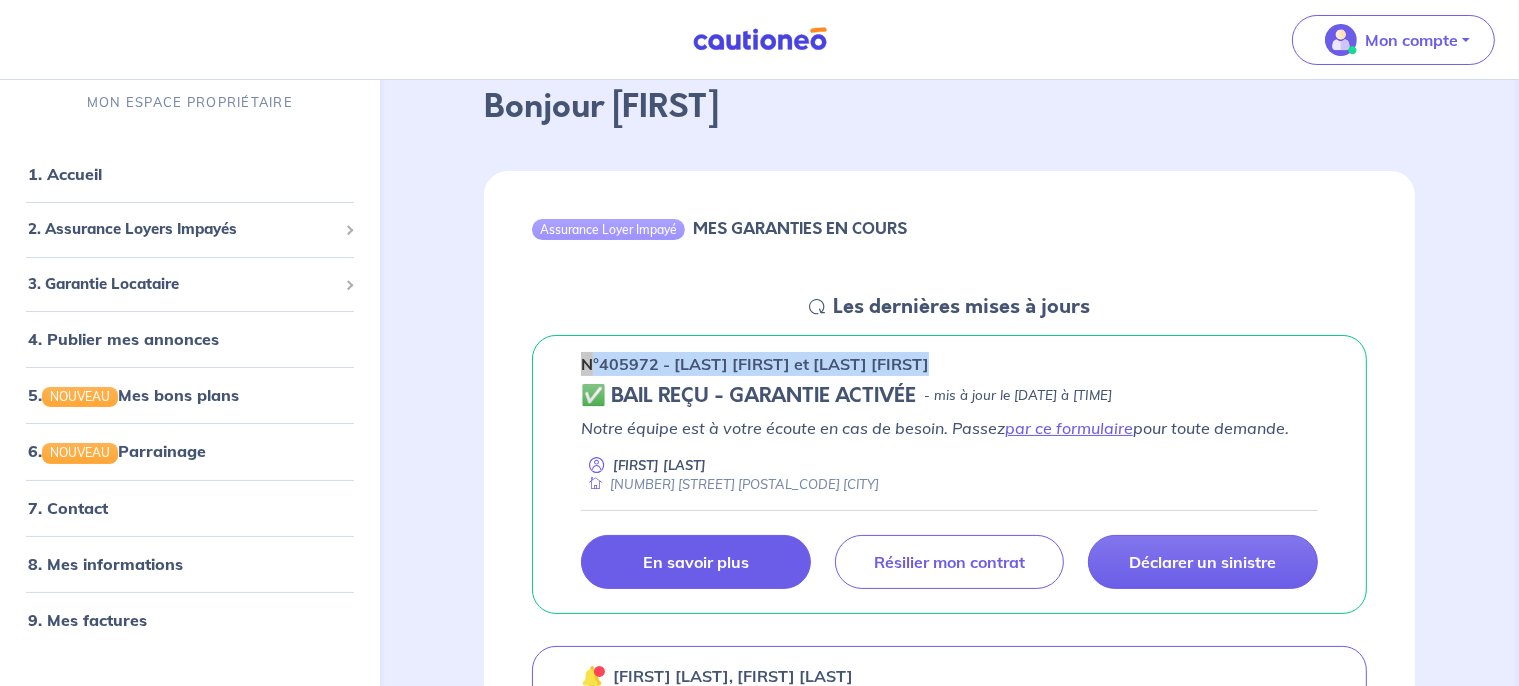 drag, startPoint x: 581, startPoint y: 363, endPoint x: 990, endPoint y: 362, distance: 409.00122 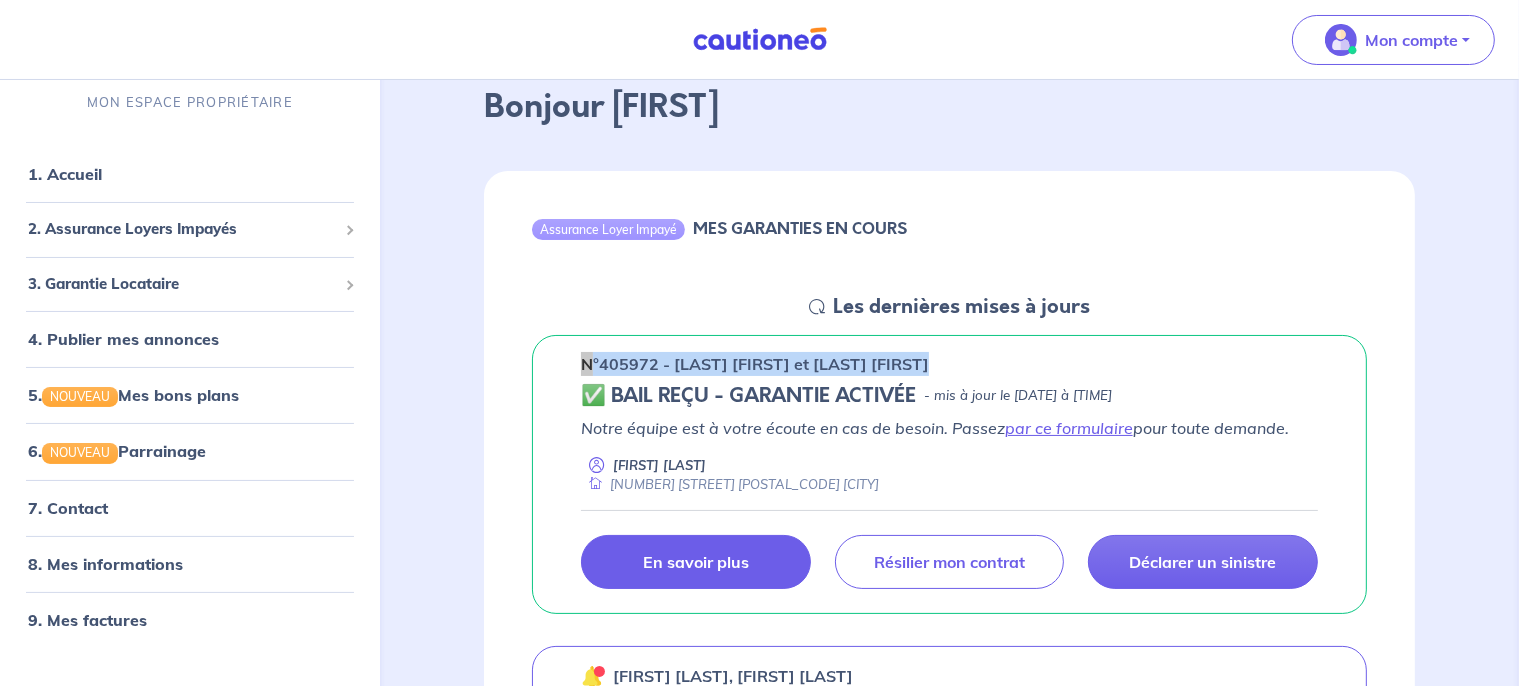 click on "n°[NUMBER] - [LAST] [FIRST] et [LAST] [FIRST]" at bounding box center [949, 364] 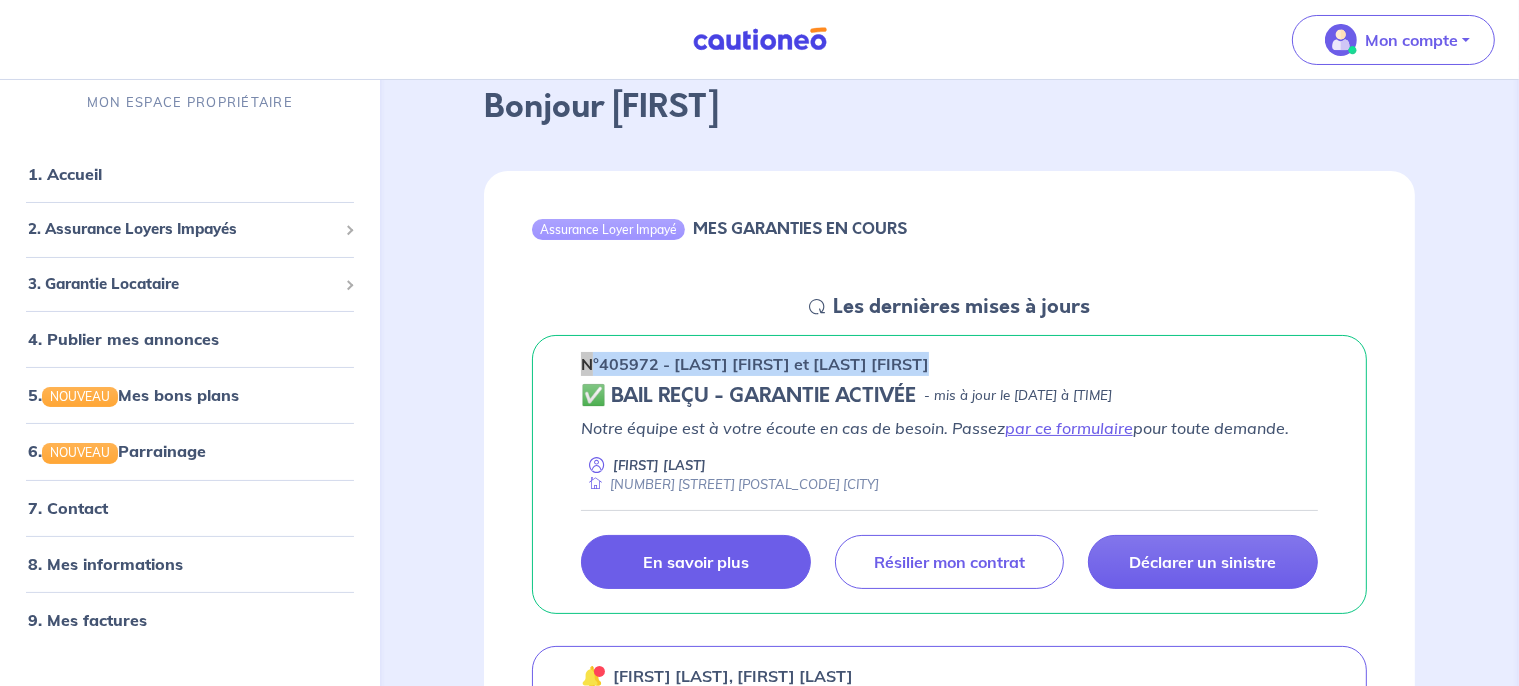 copy on "n°[NUMBER] - [LAST] [FIRST] et [LAST] [FIRST]" 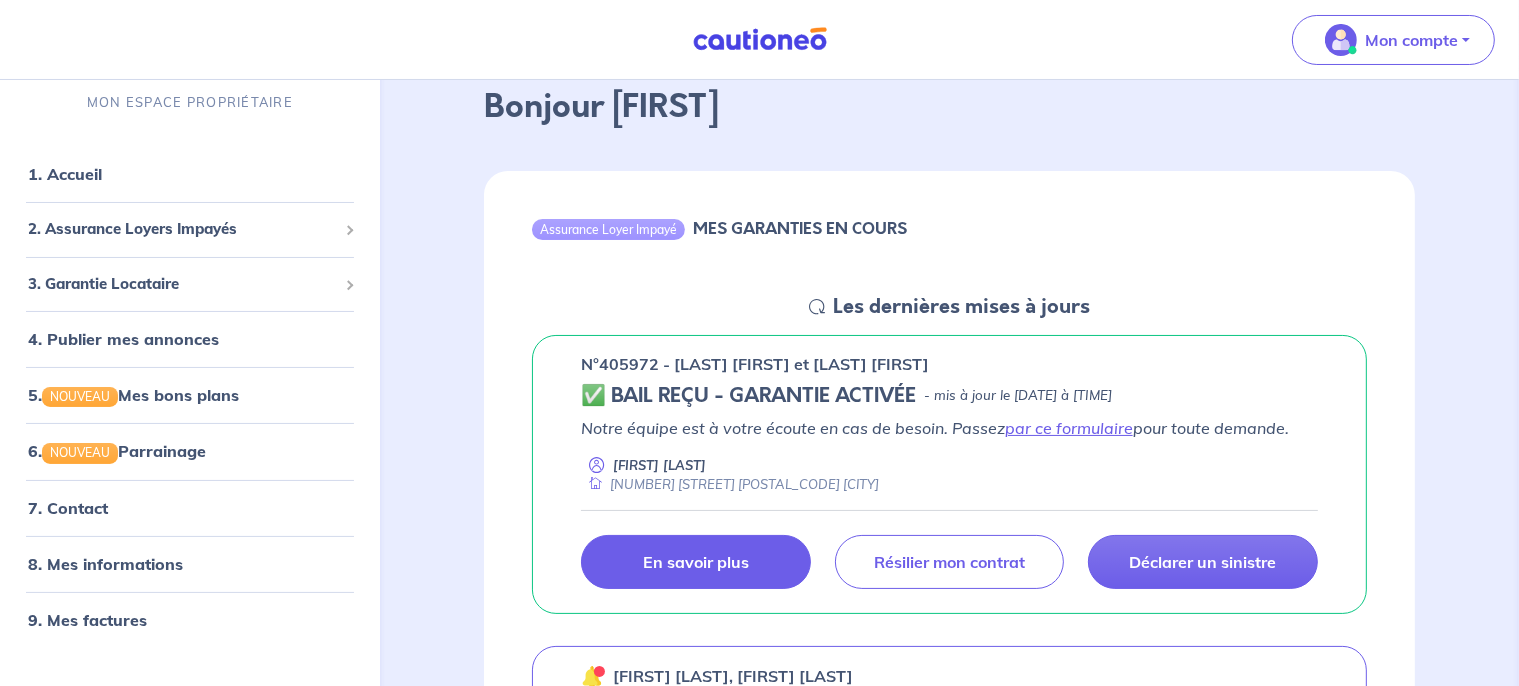 click on "✅ BAIL REÇU - GARANTIE ACTIVÉE" at bounding box center (748, 396) 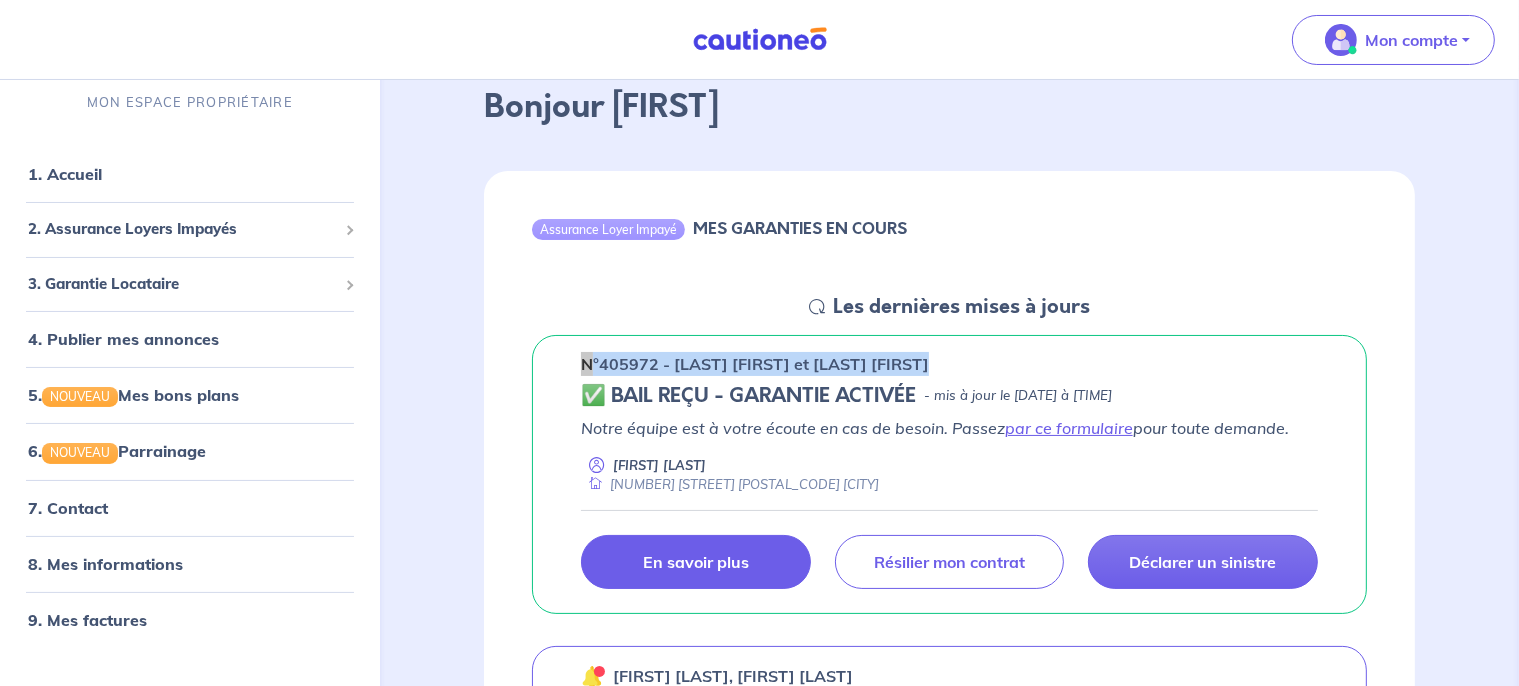 drag, startPoint x: 583, startPoint y: 362, endPoint x: 1030, endPoint y: 364, distance: 447.0045 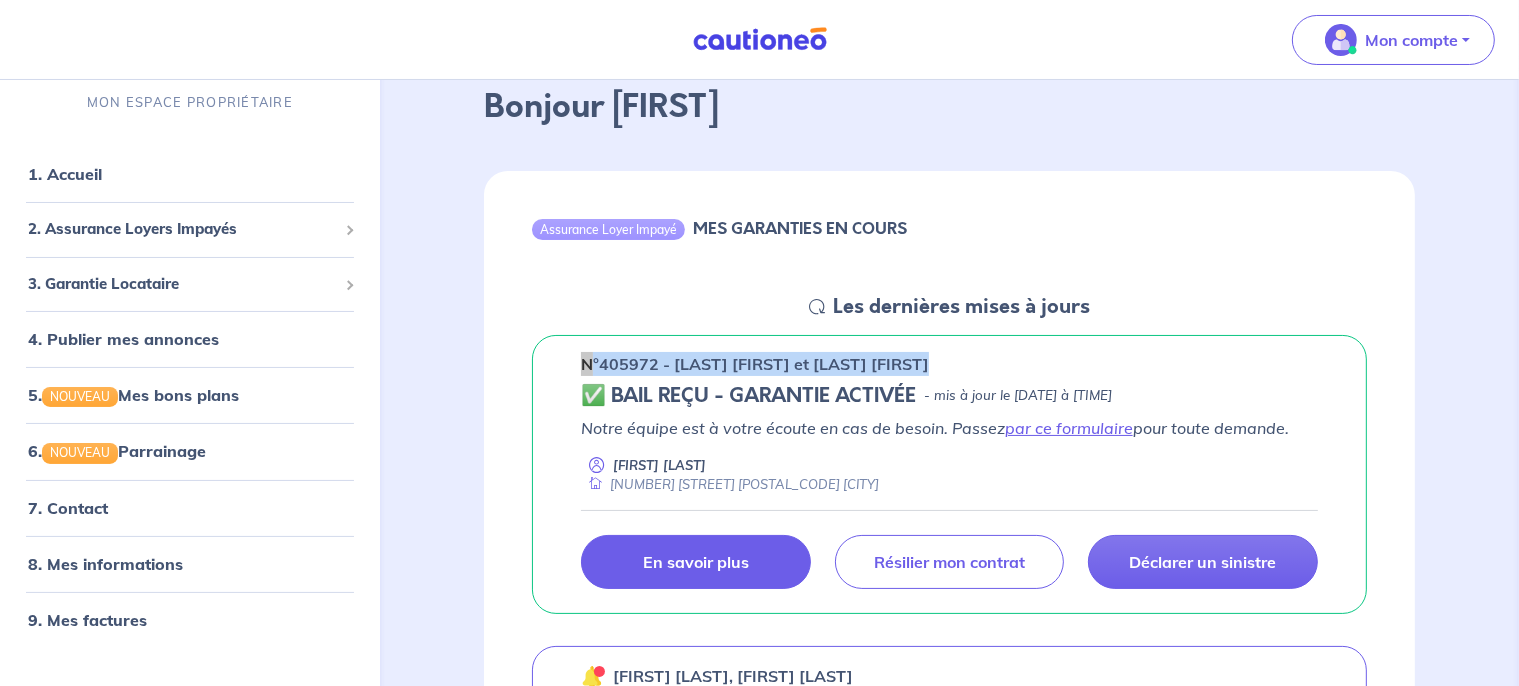 click on "n°[NUMBER] - [LAST] [FIRST] et [LAST] [FIRST]" at bounding box center (949, 364) 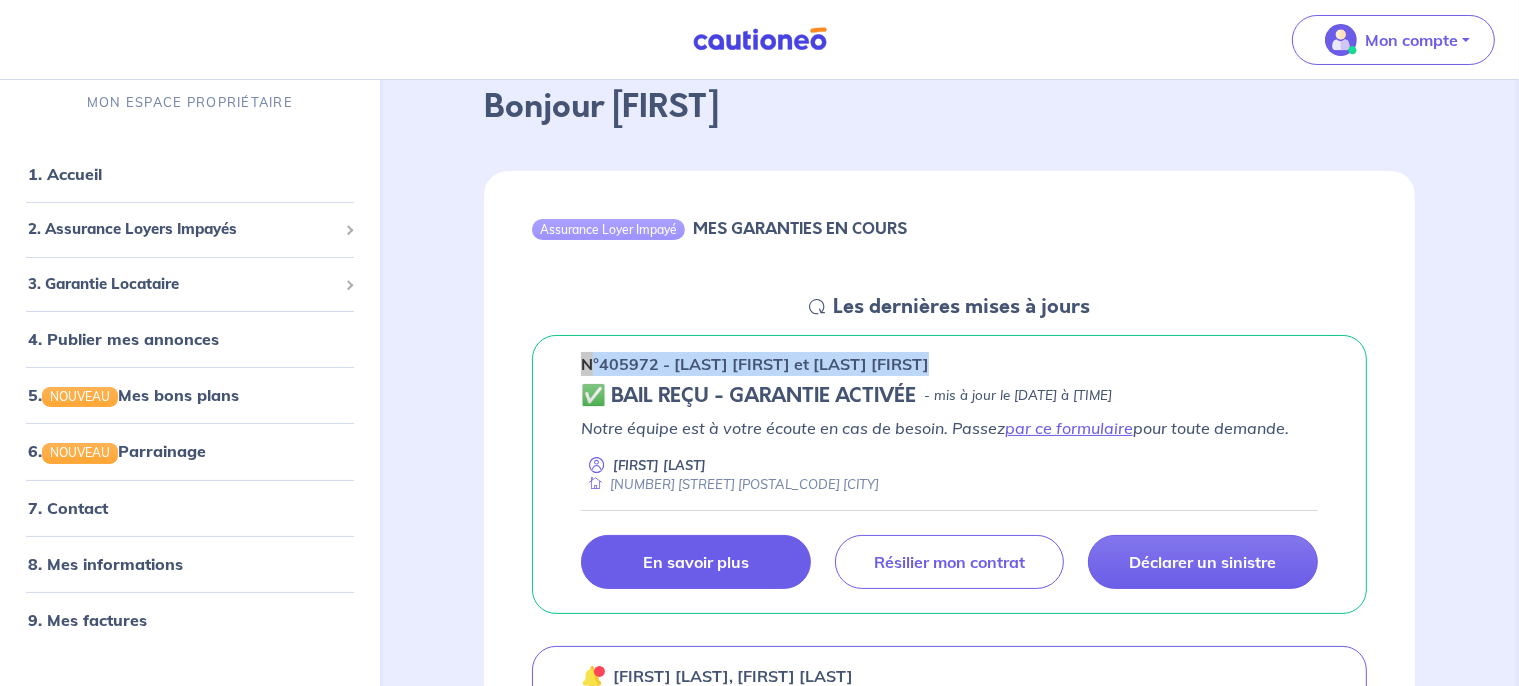copy on "n°[NUMBER] - [LAST] [FIRST] et [LAST] [FIRST]" 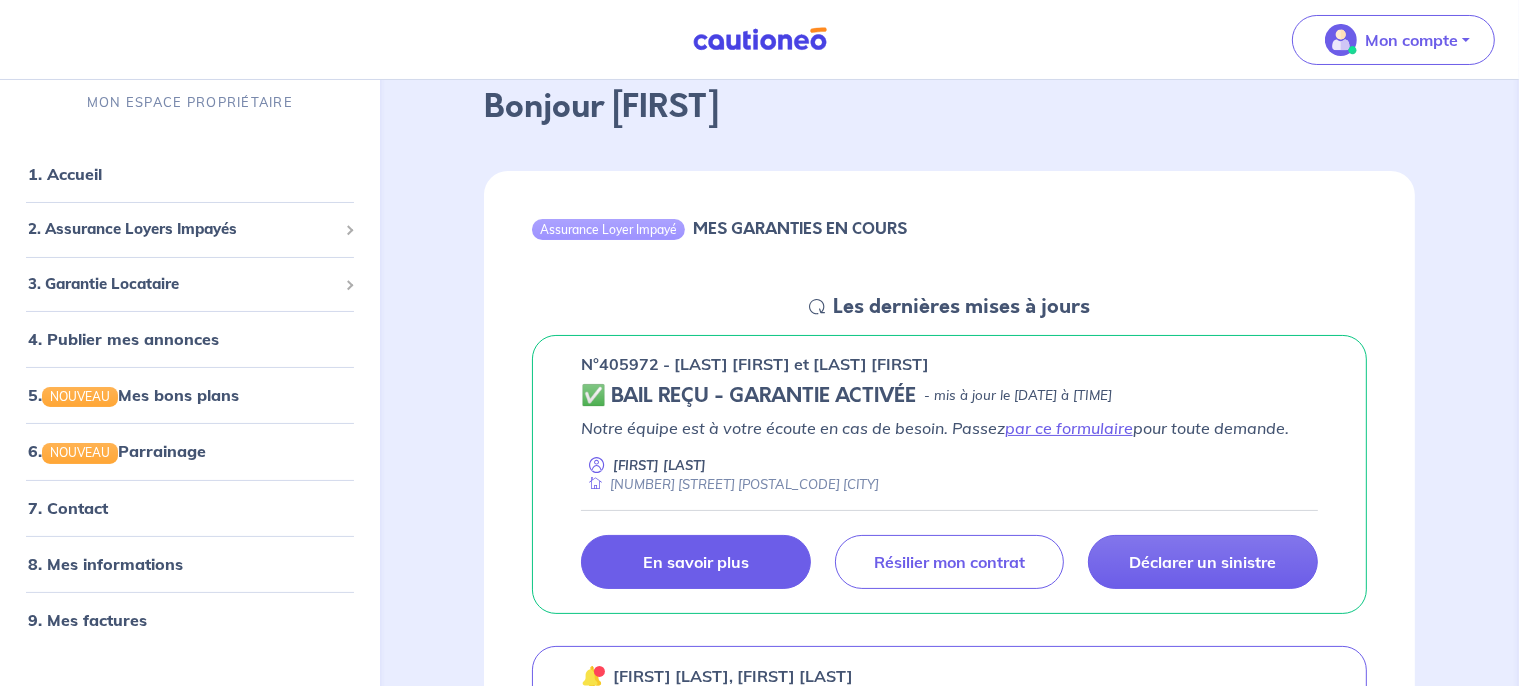 click on "ACCUEIL Bonjour Arnaud Assurance Loyer Impayé MES GARANTIES EN COURS Les dernières mises à jours n°405972 - DUHAMEL Marina et ANDZOUANA Leon ✅ BAIL REÇU - GARANTIE ACTIVÉE - mis à jour le 27 juillet 2025 à 05:39 Notre équipe est à votre écoute en cas de besoin. Passez  par ce formulaire  pour toute demande. Arnaud Dupont 82 rue Ge etg 3 95600 EAUBONNE Déclarer un sinistre Résilier mon contrat En savoir plus Jules Magnier, Myriam Garou 3. ⏳️️ EN ATTENTE DES JUSTIFICATIFS COMPLÉMENTAIRES DEMANDÉS - mis à jour le 23 juillet 2025 à 14:22 Veuillez transmettre les justificatifs demandés nécessaires à l’analyse de votre dossier locataire. Arnaud Dupont 82 Rue du Général Leclerc 95600 Eaubonne Transmettre les justificatifs Supprimer le dossier Voir toutes les Assurances en cours 2 Garanties pour protéger vos loyers : Garantie locataire Protégez-vous des impayés
GRATUITEMENT  avec la 1ère Assurance
Loyers Impayés à charge du locataire. Tester un dossier
Tester un dossier" at bounding box center (949, 1625) 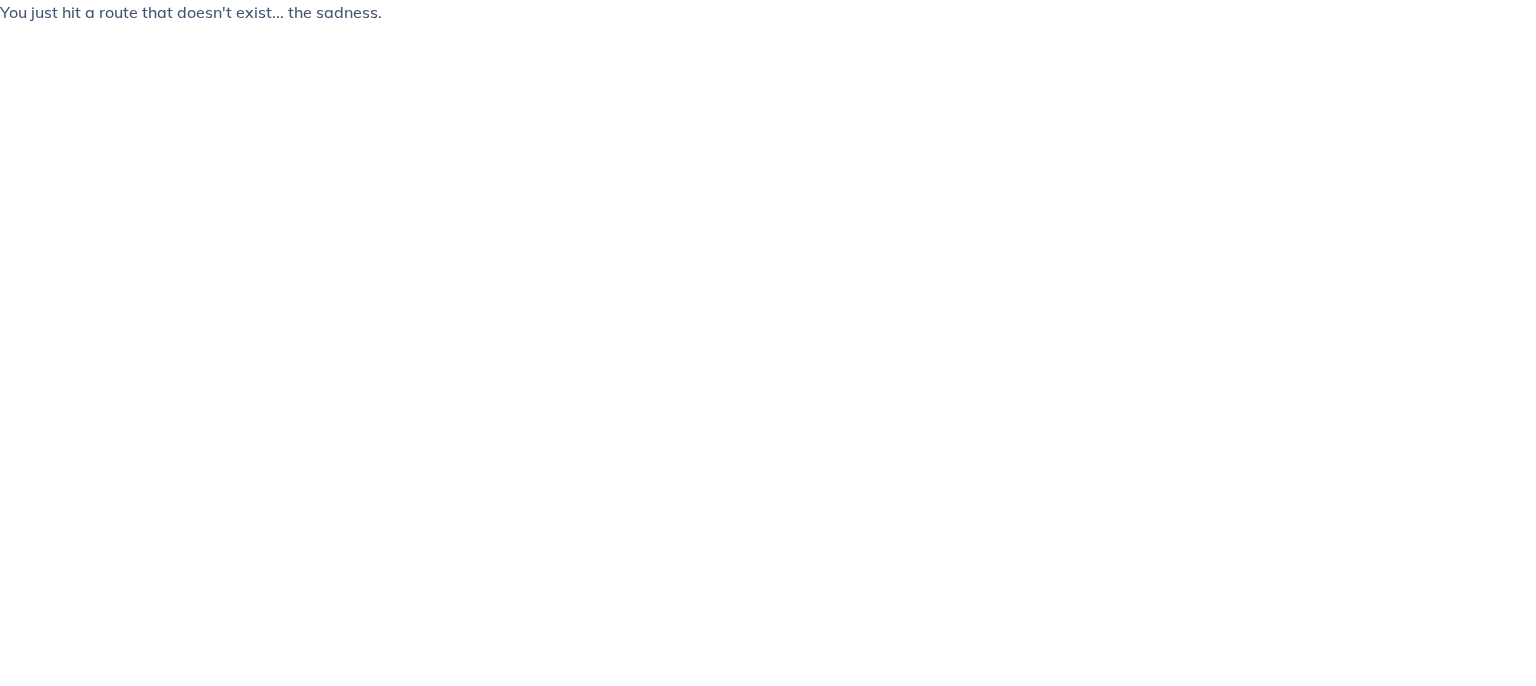 scroll, scrollTop: 0, scrollLeft: 0, axis: both 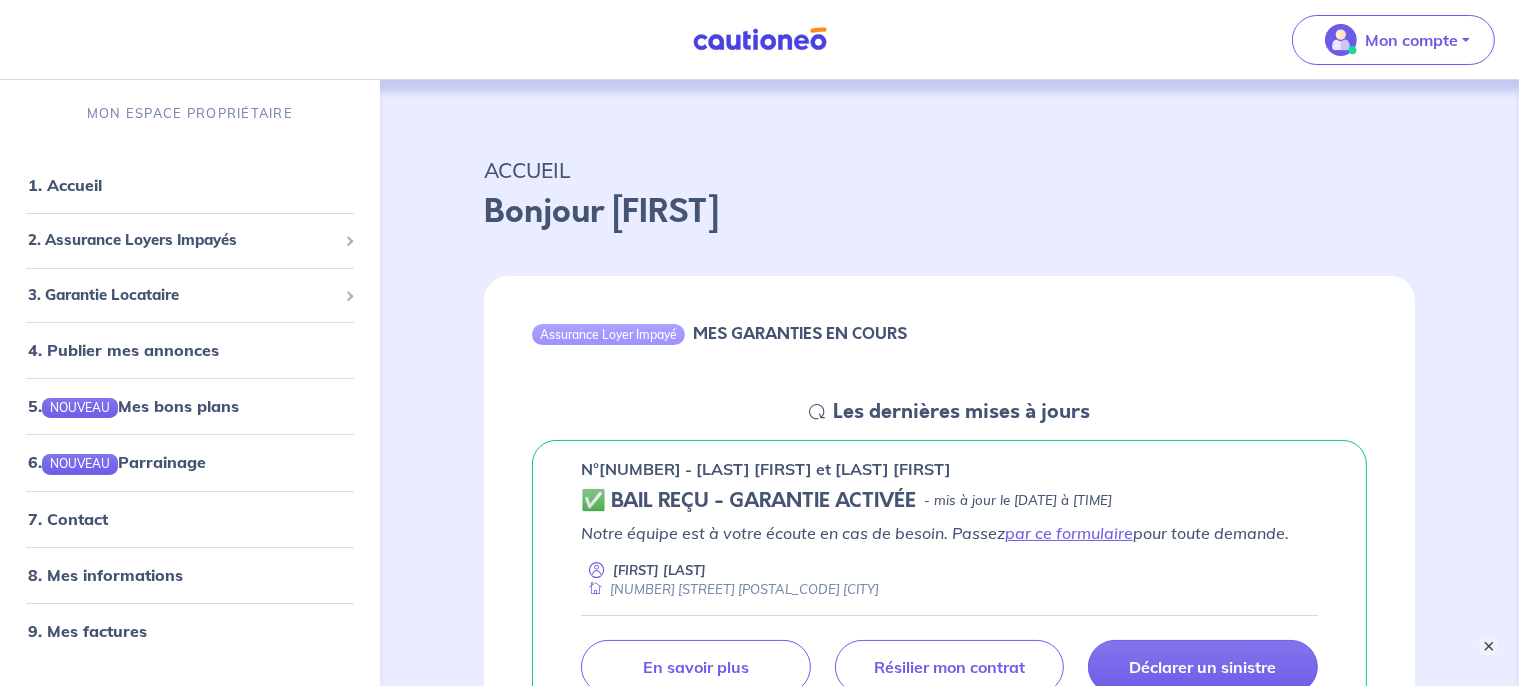 click on "×" at bounding box center [1489, 646] 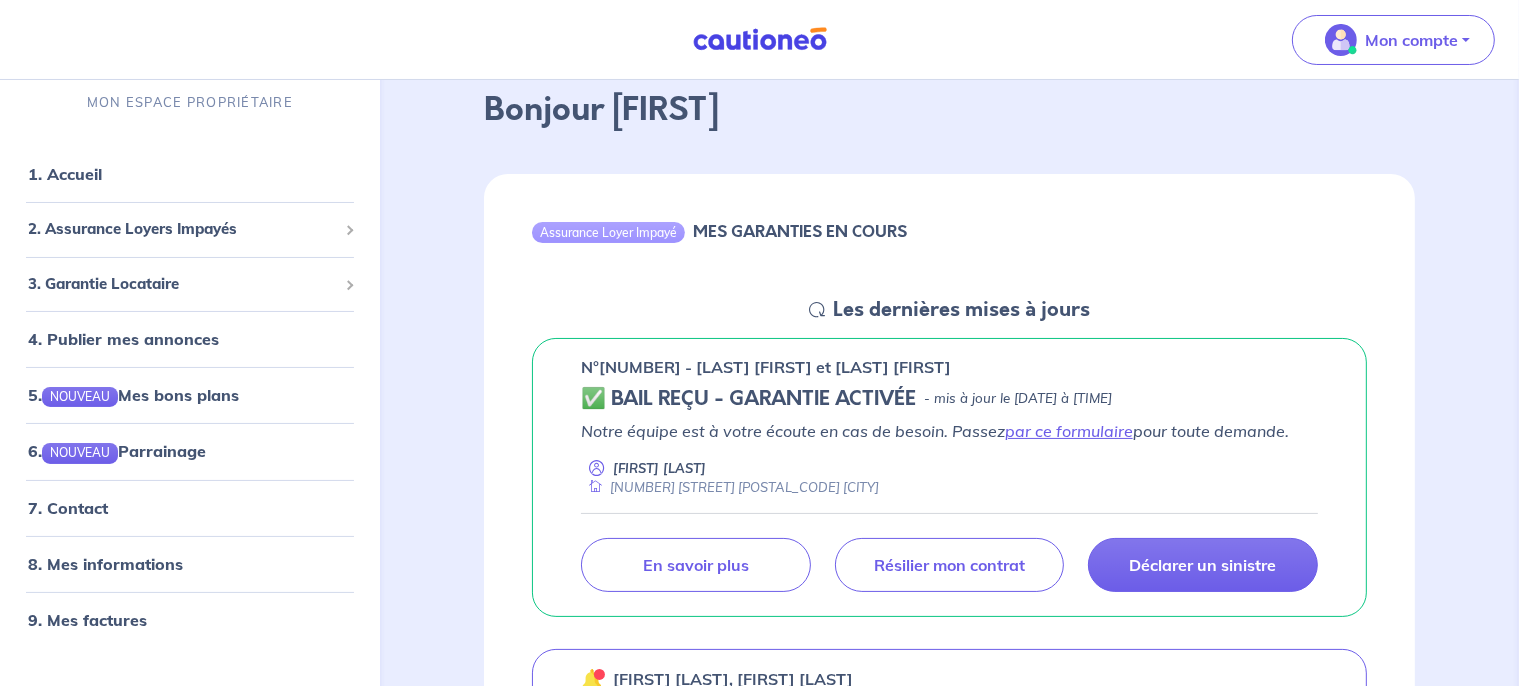 scroll, scrollTop: 316, scrollLeft: 0, axis: vertical 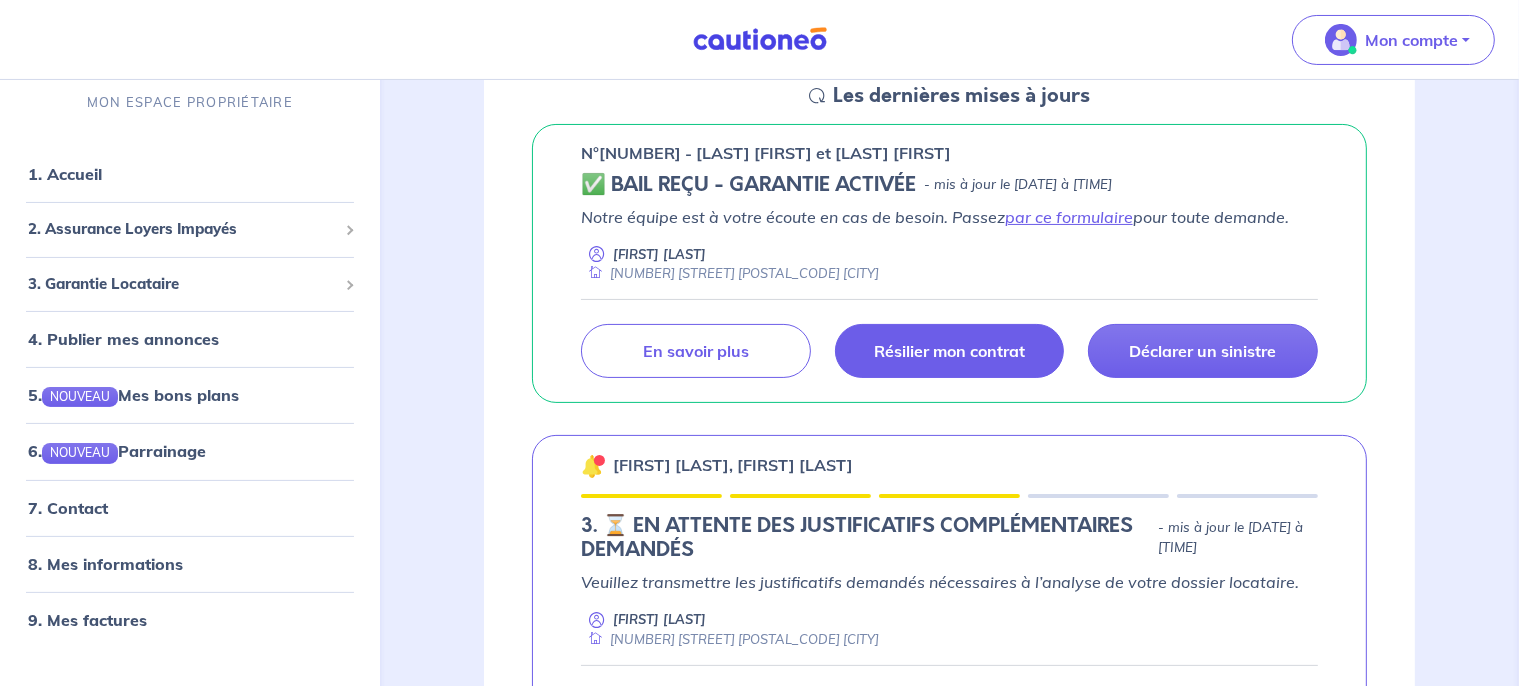 click on "Résilier mon contrat" at bounding box center [950, 351] 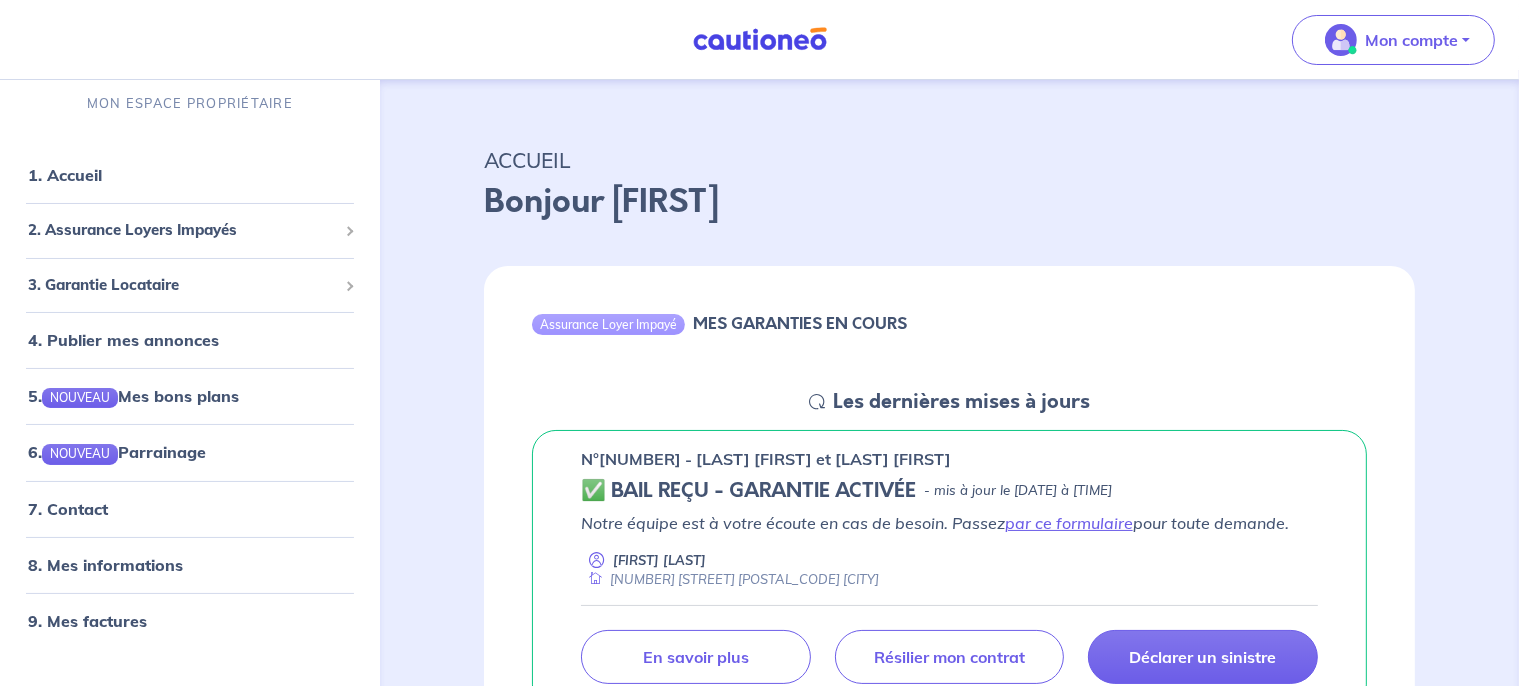scroll, scrollTop: 0, scrollLeft: 0, axis: both 